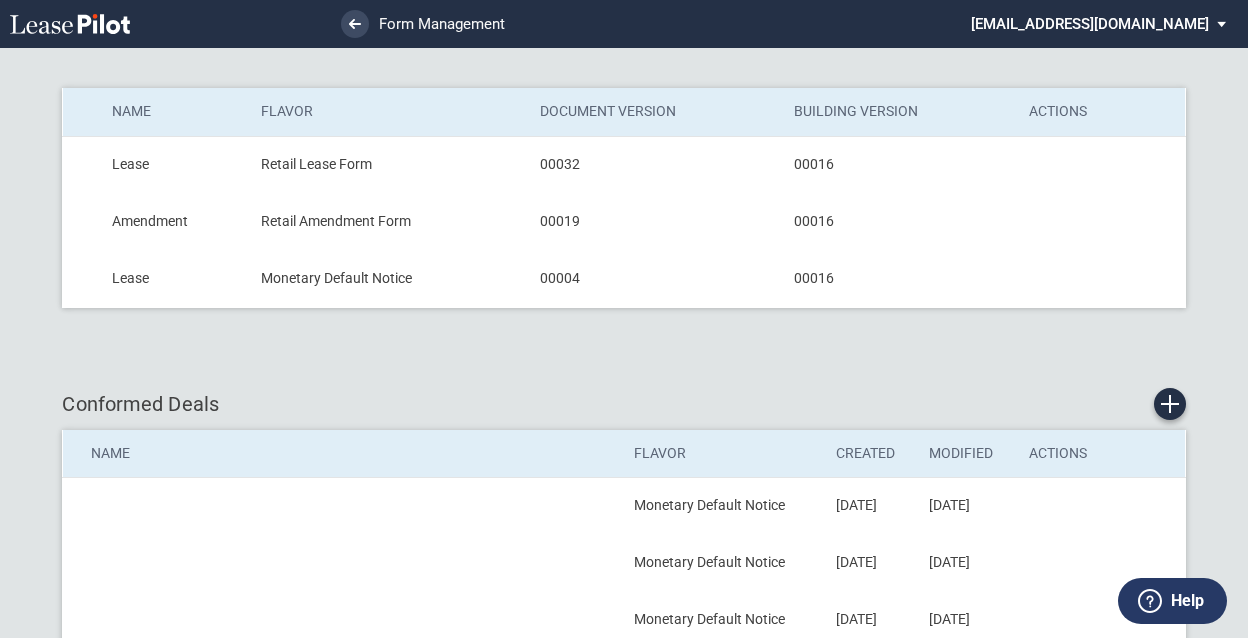 scroll, scrollTop: 0, scrollLeft: 0, axis: both 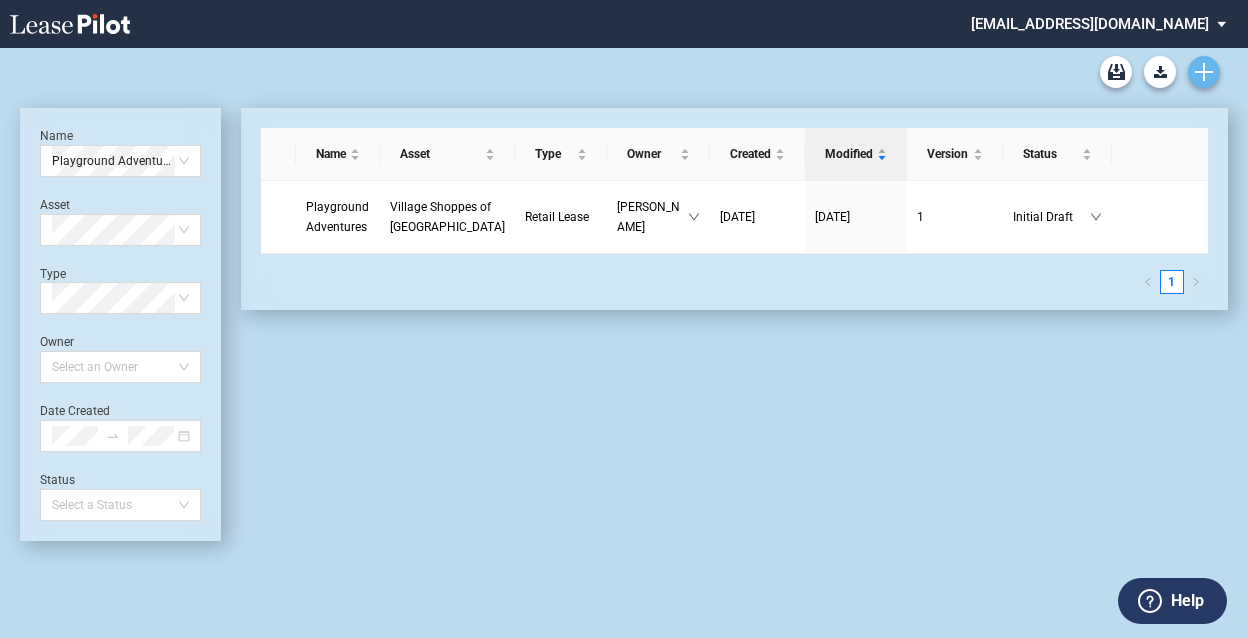 click at bounding box center (1204, 72) 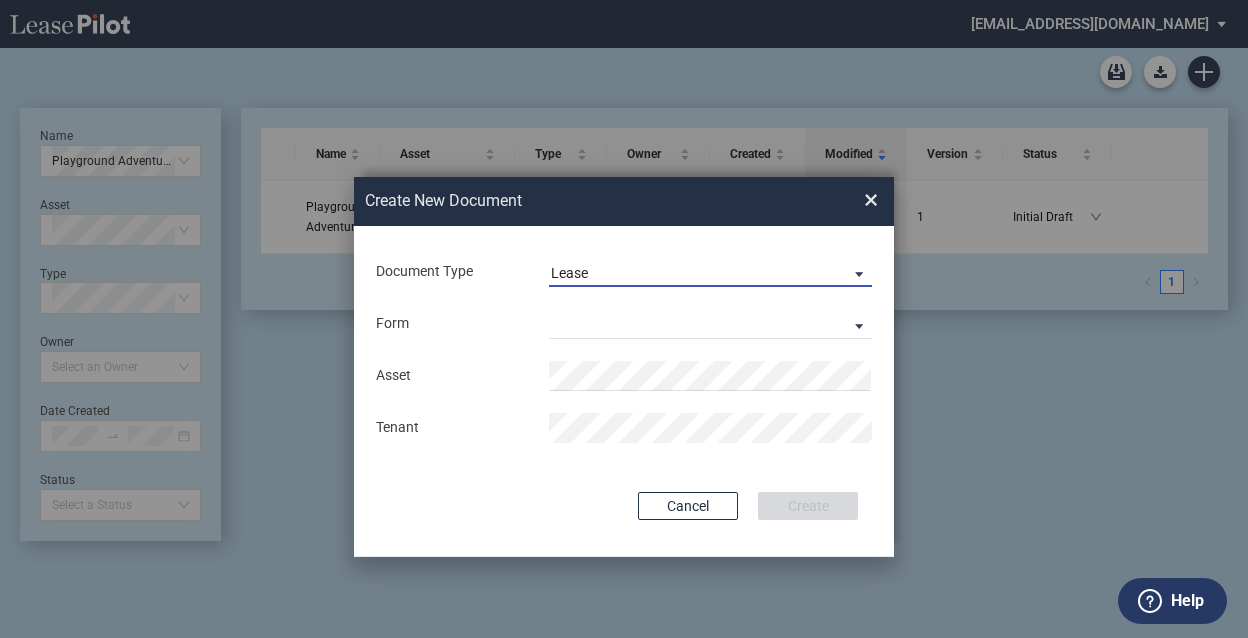 click on "Lease" at bounding box center [694, 274] 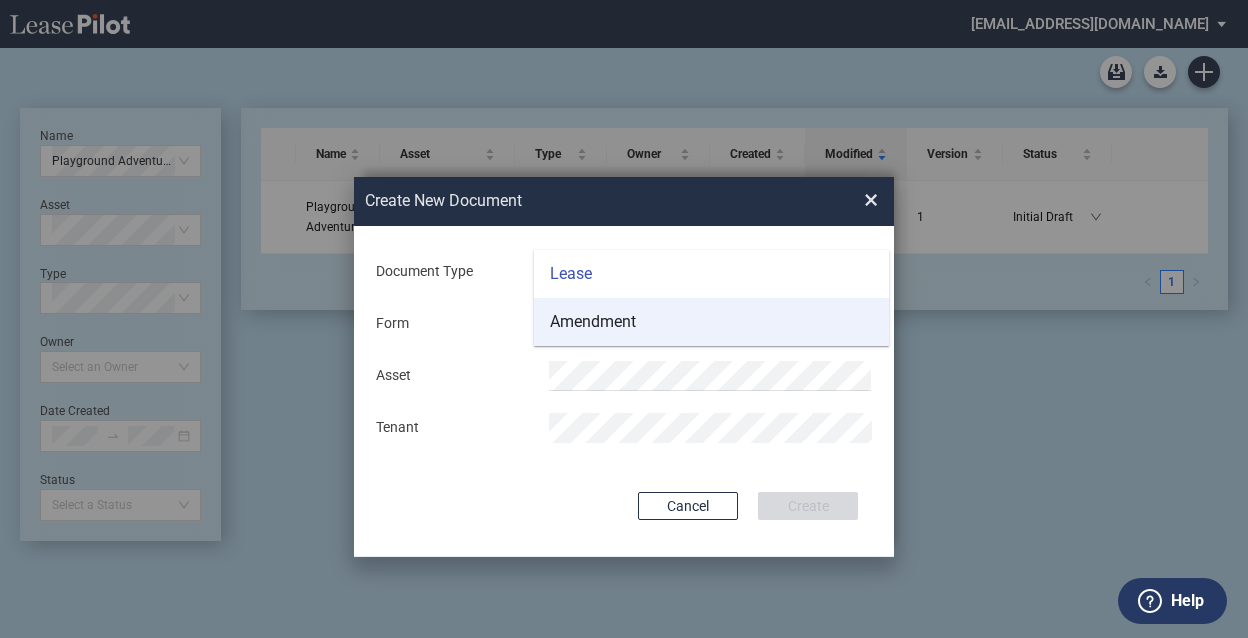 click on "Amendment" at bounding box center [711, 322] 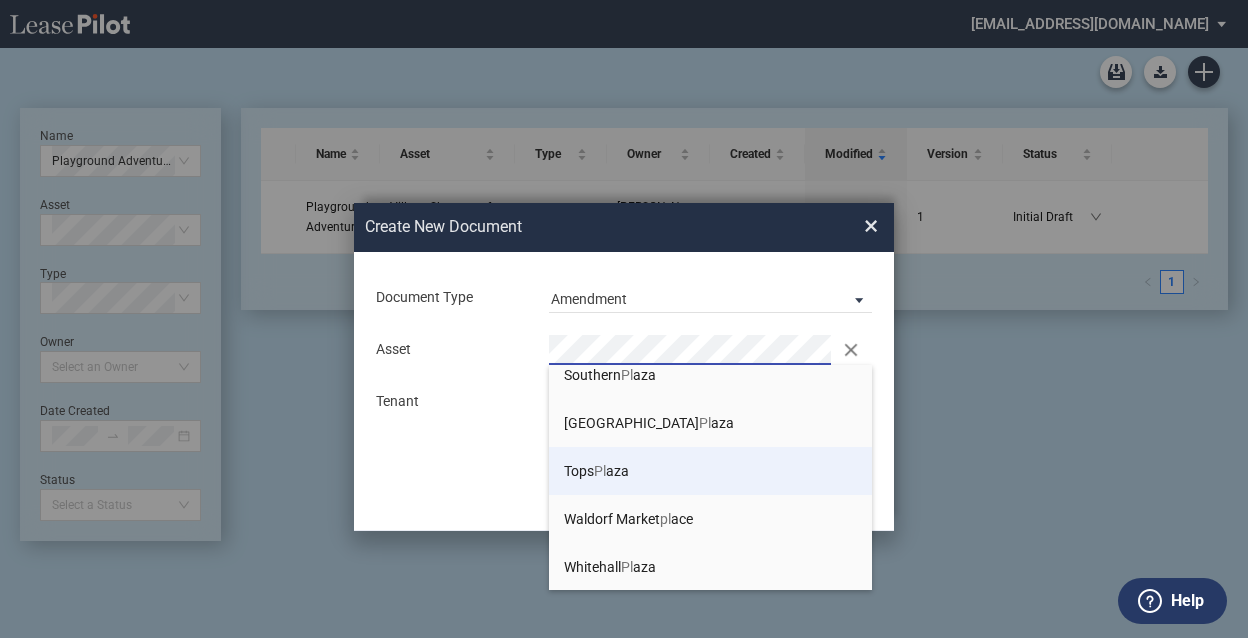 scroll, scrollTop: 194, scrollLeft: 0, axis: vertical 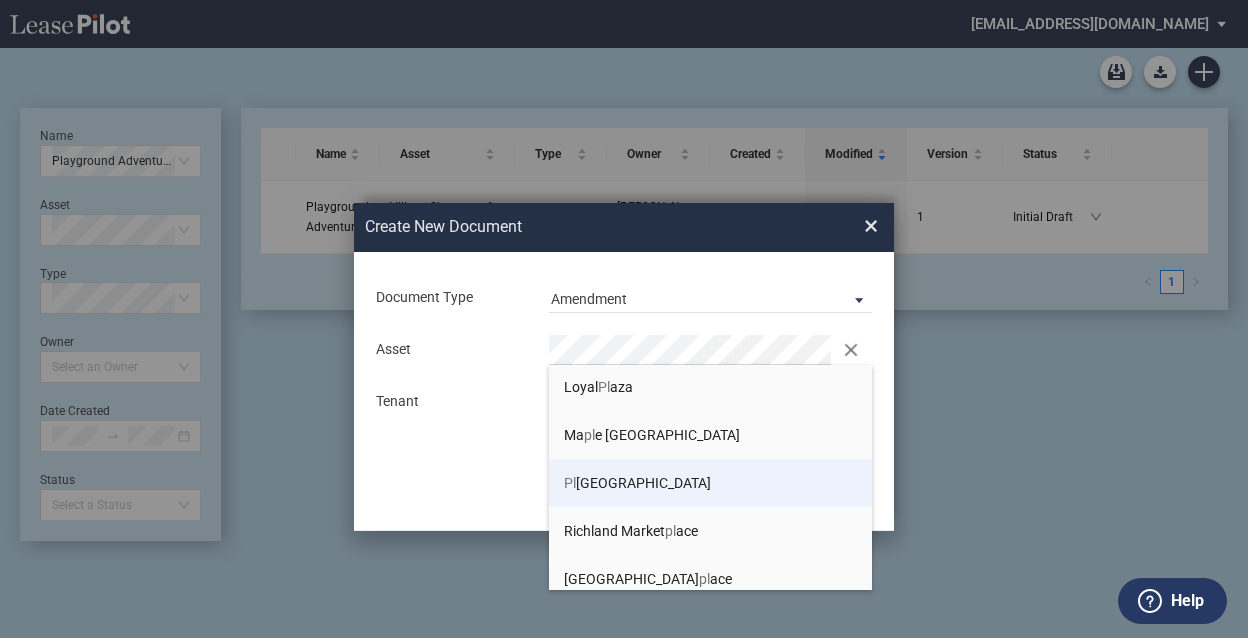 click on "Pl aistow Center" at bounding box center (710, 483) 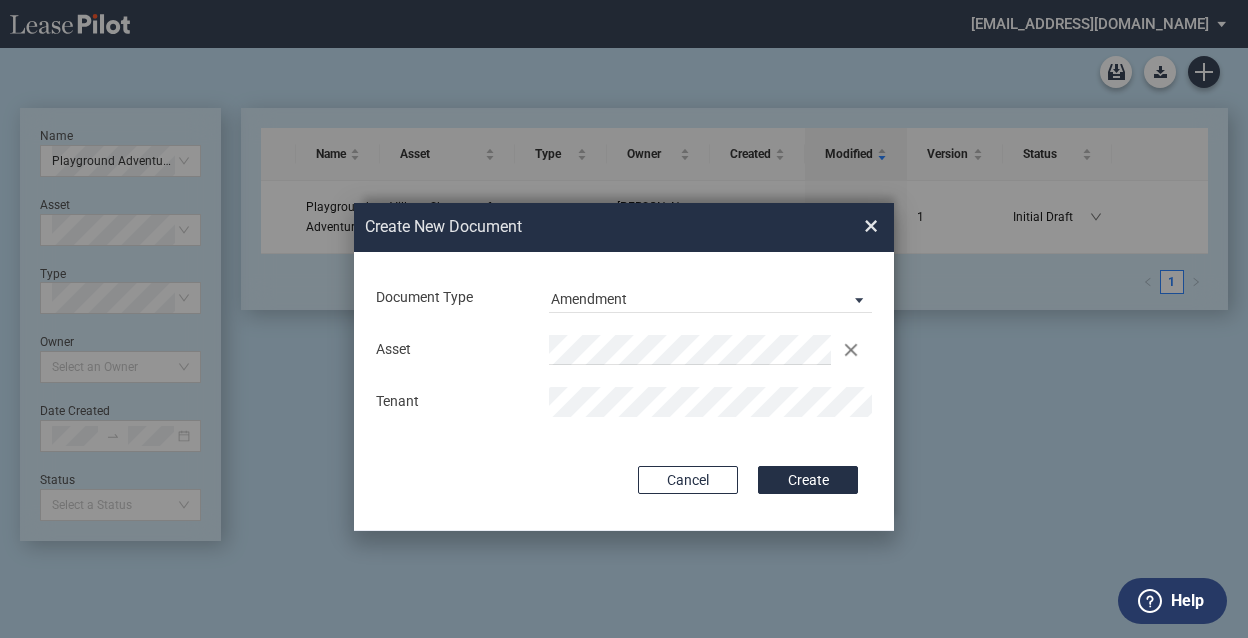 click on "Create" at bounding box center [808, 480] 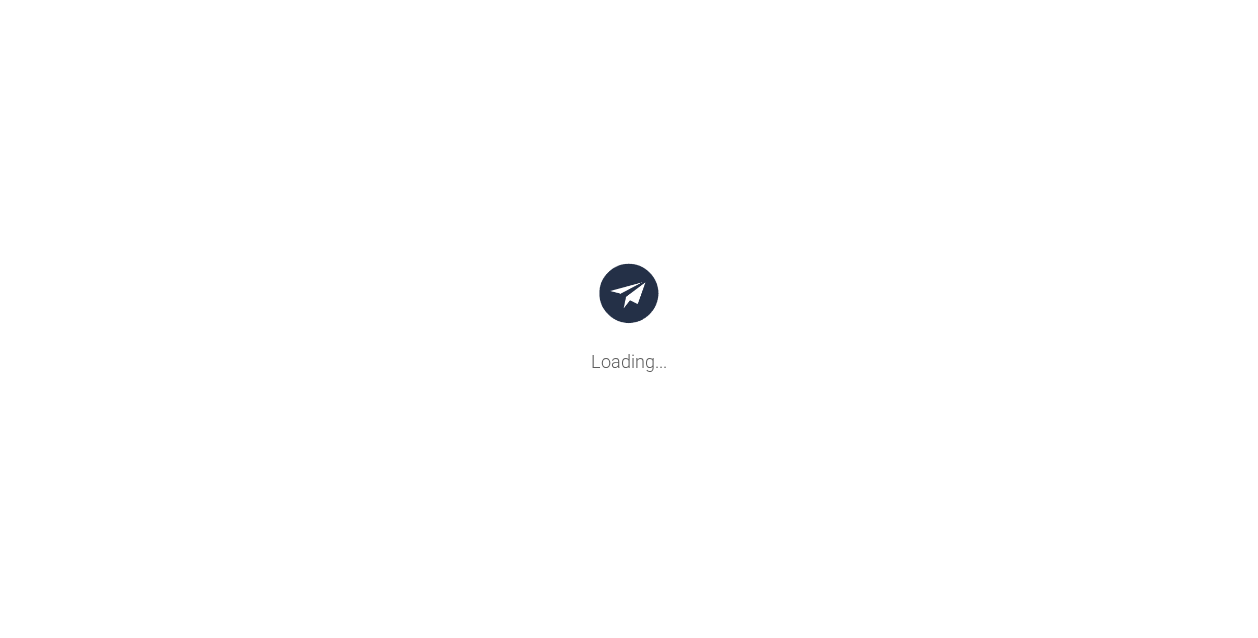 scroll, scrollTop: 0, scrollLeft: 0, axis: both 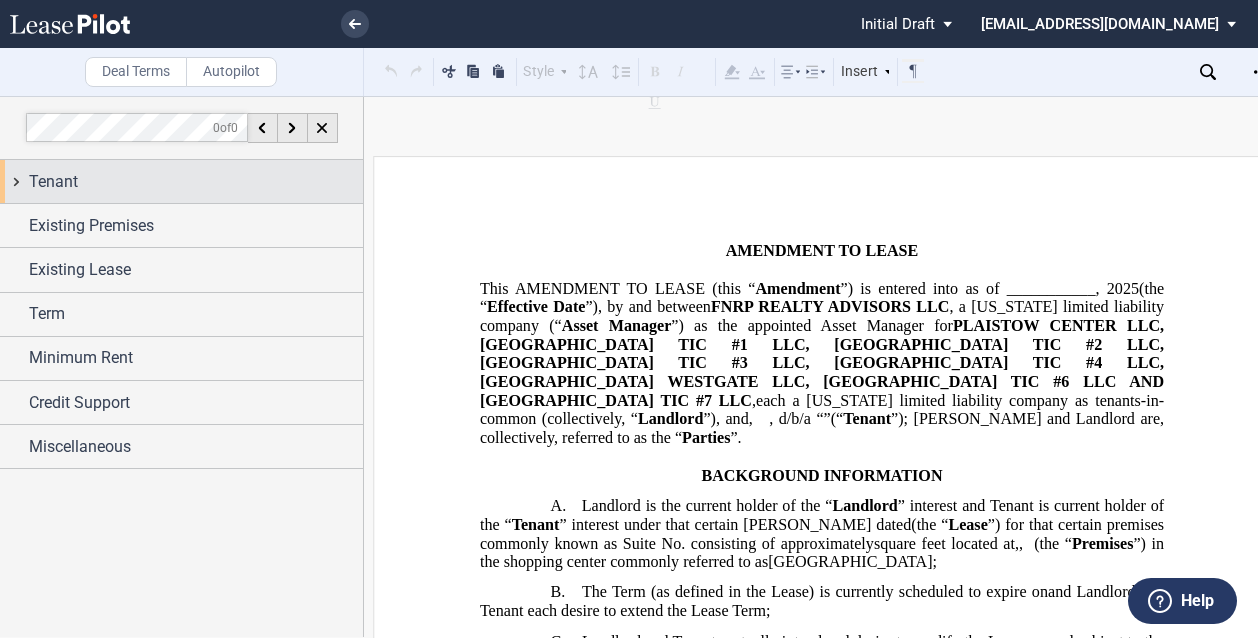click on "Tenant" at bounding box center (181, 181) 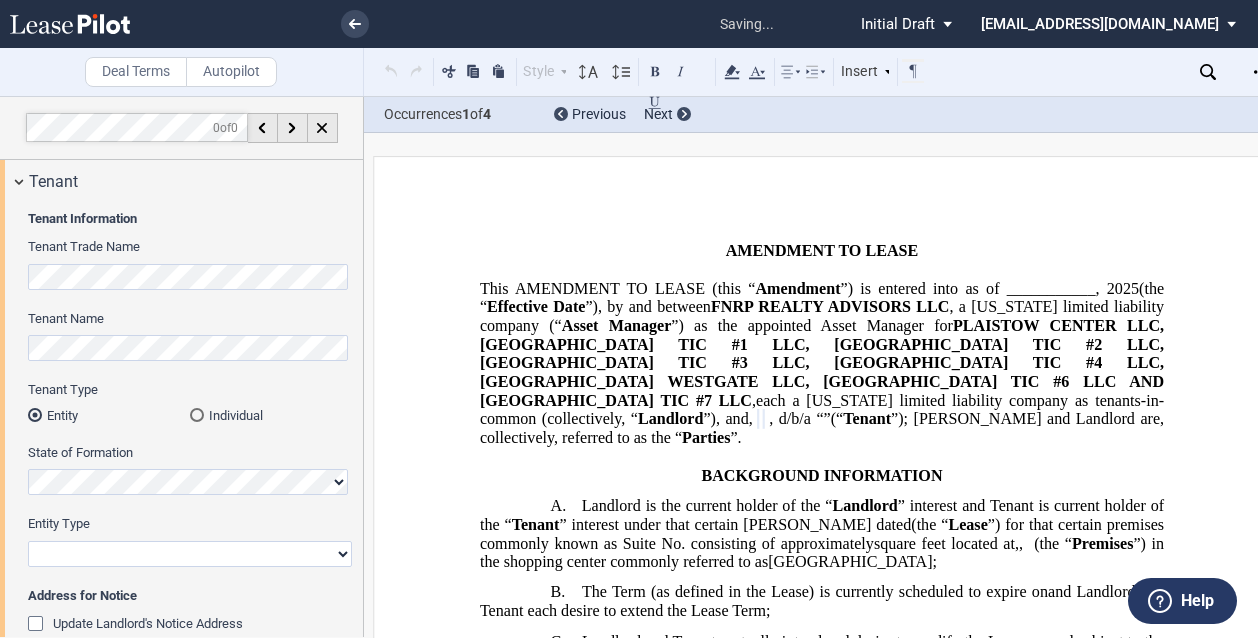 click on "Corporation
Limited Liability Company
General Partnership
Limited Partnership
Other" at bounding box center [190, 554] 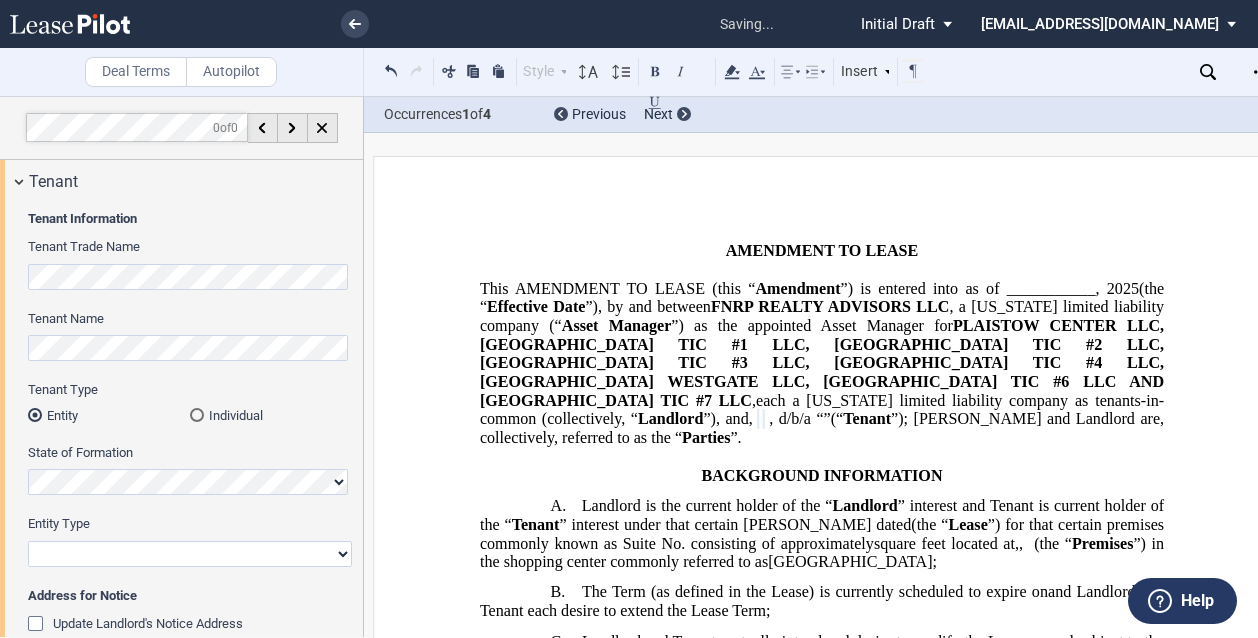 select on "limited liability company" 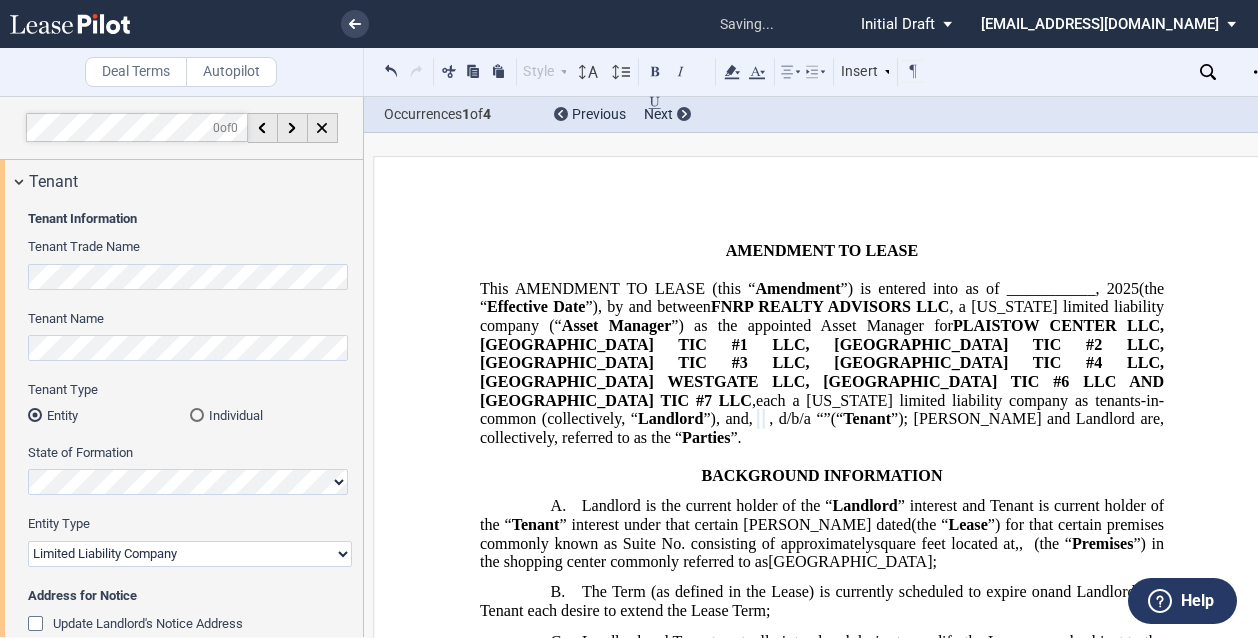 click on "Corporation
Limited Liability Company
General Partnership
Limited Partnership
Other" at bounding box center [190, 554] 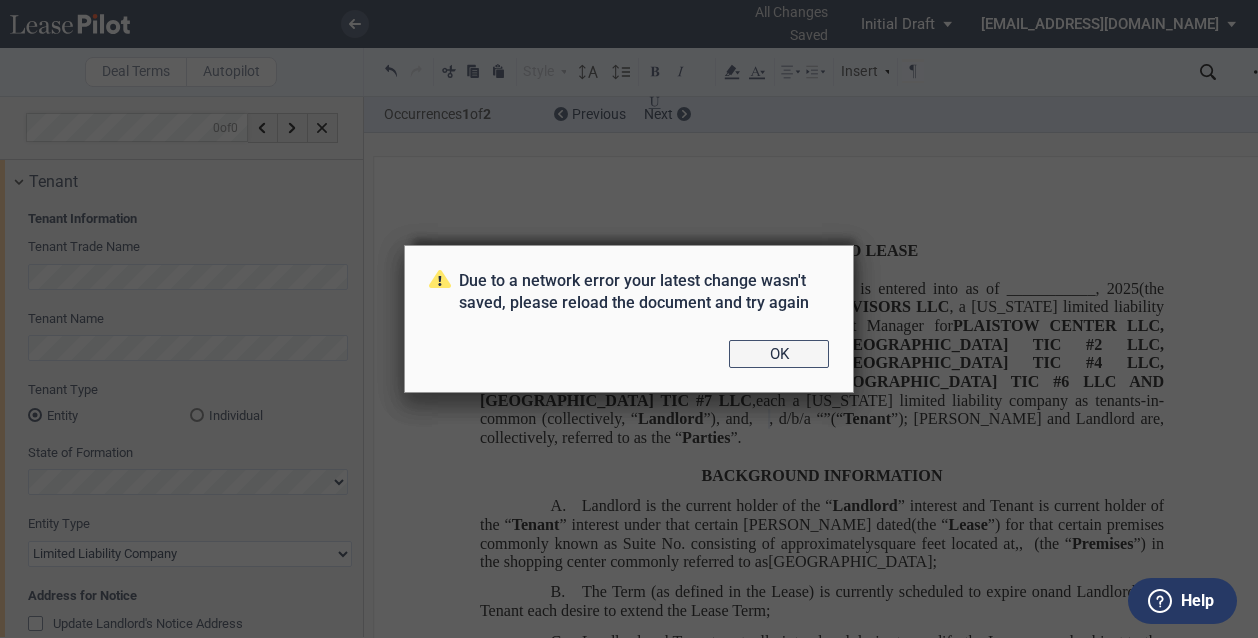 click on "OK" at bounding box center (779, 354) 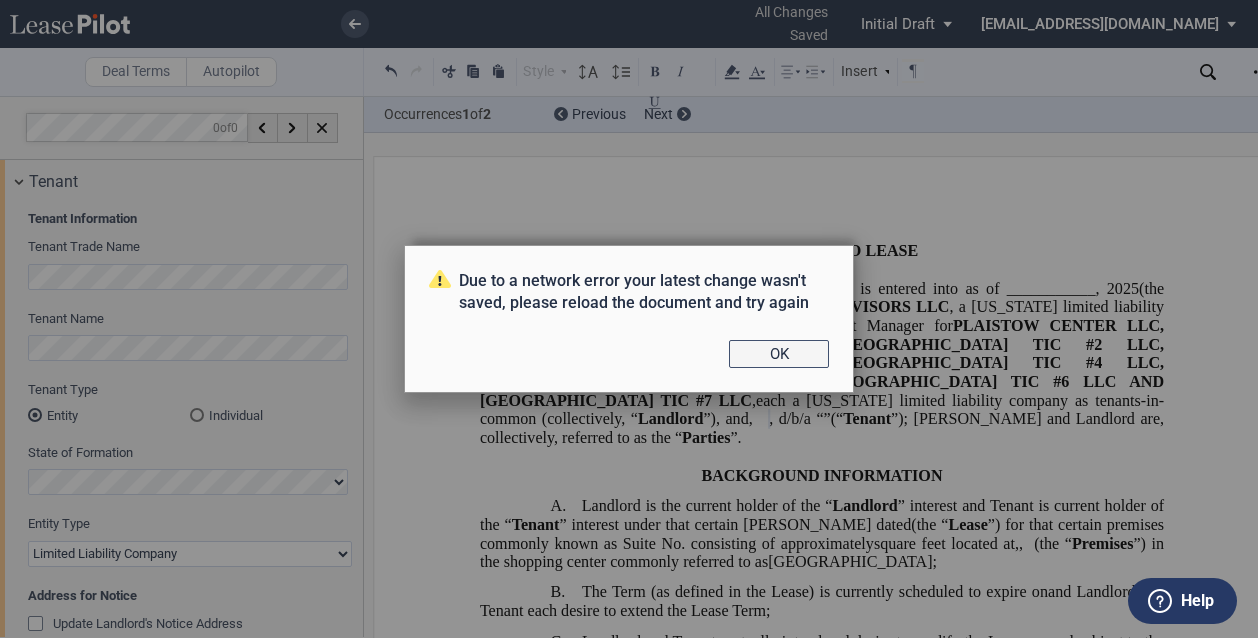 click on "OK" at bounding box center [779, 354] 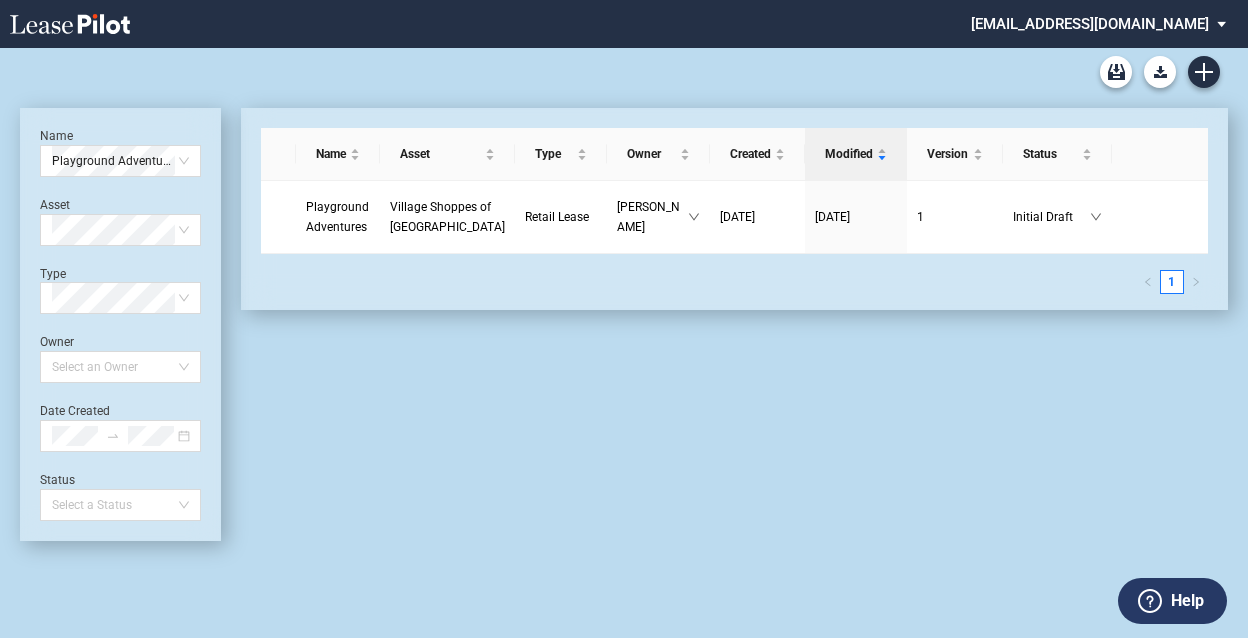 scroll, scrollTop: 0, scrollLeft: 0, axis: both 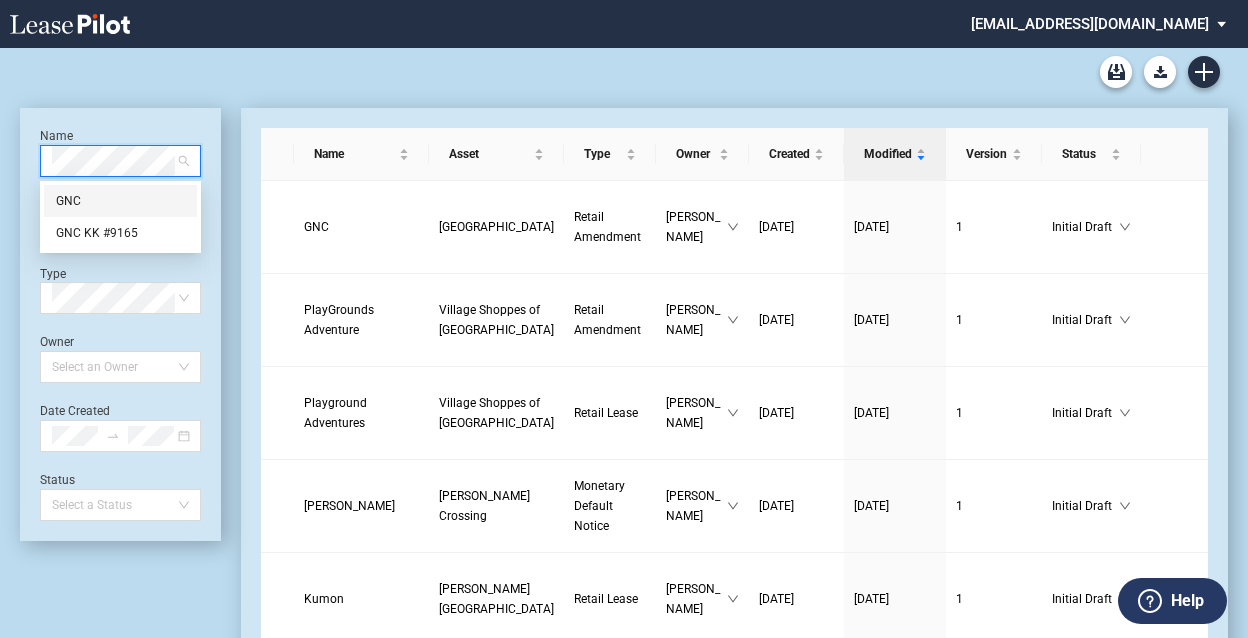 click on "GNC" at bounding box center (120, 201) 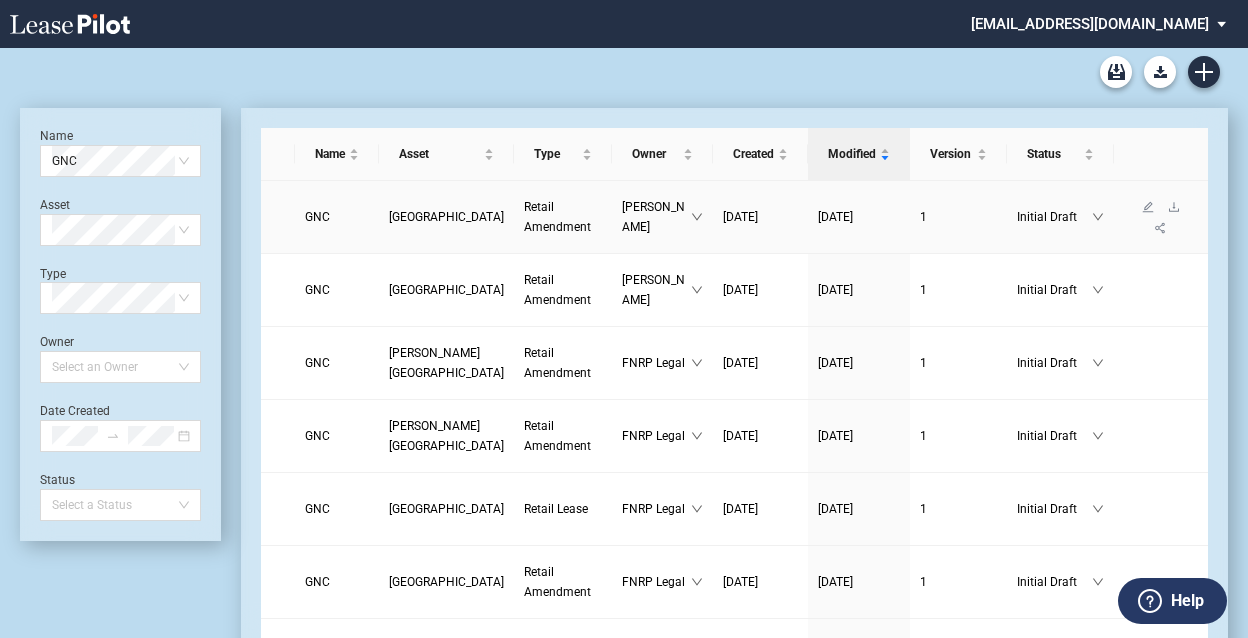 click on "[GEOGRAPHIC_DATA]" at bounding box center (446, 217) 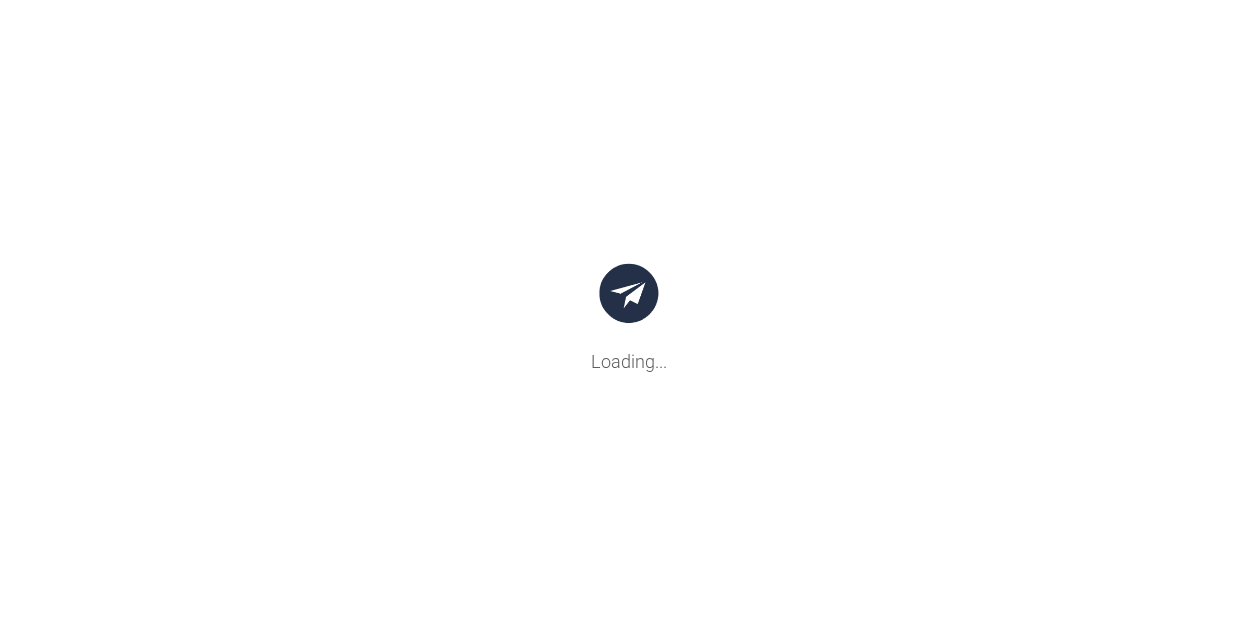 scroll, scrollTop: 0, scrollLeft: 0, axis: both 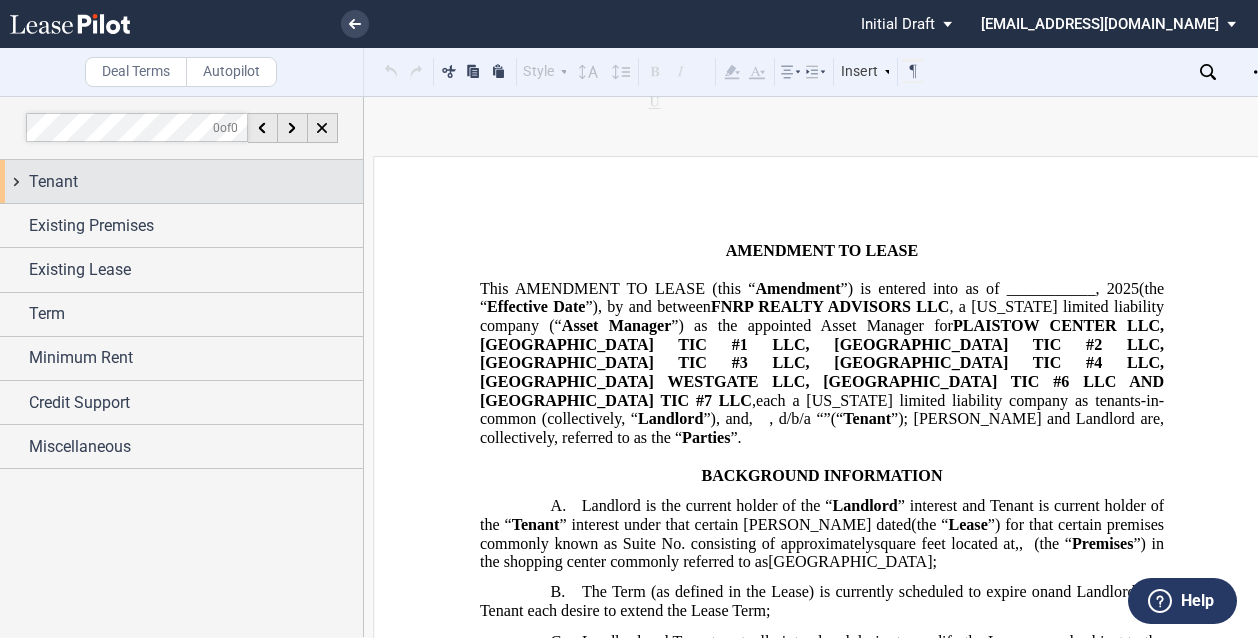 click on "Tenant" at bounding box center (181, 181) 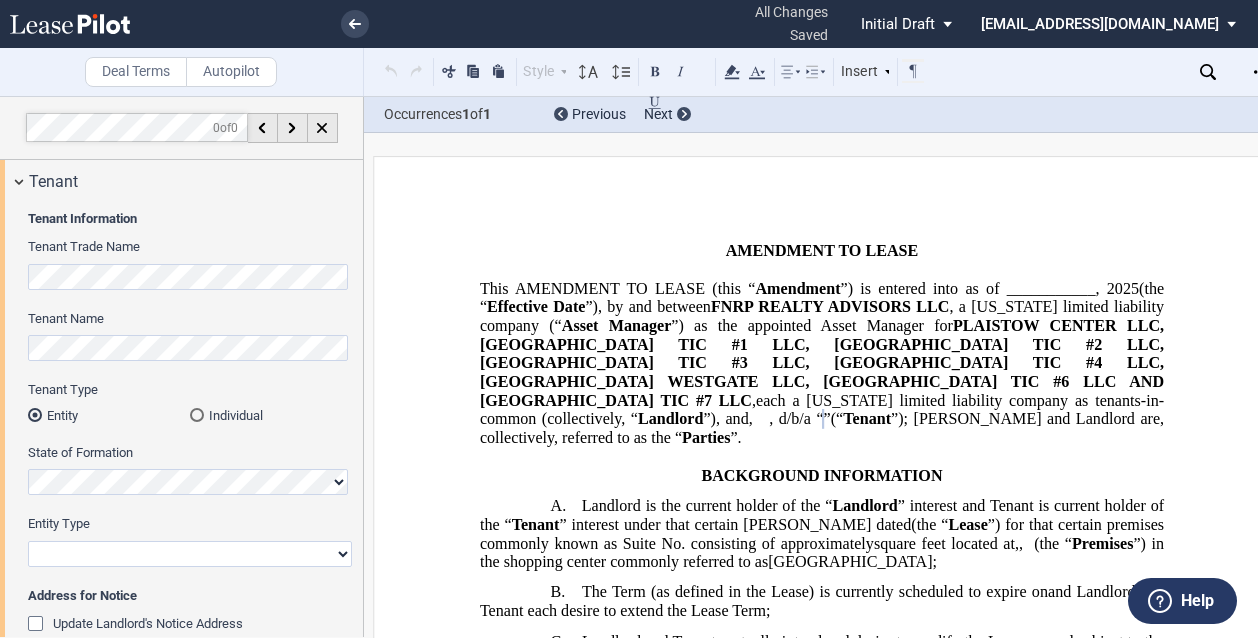 scroll, scrollTop: 200, scrollLeft: 0, axis: vertical 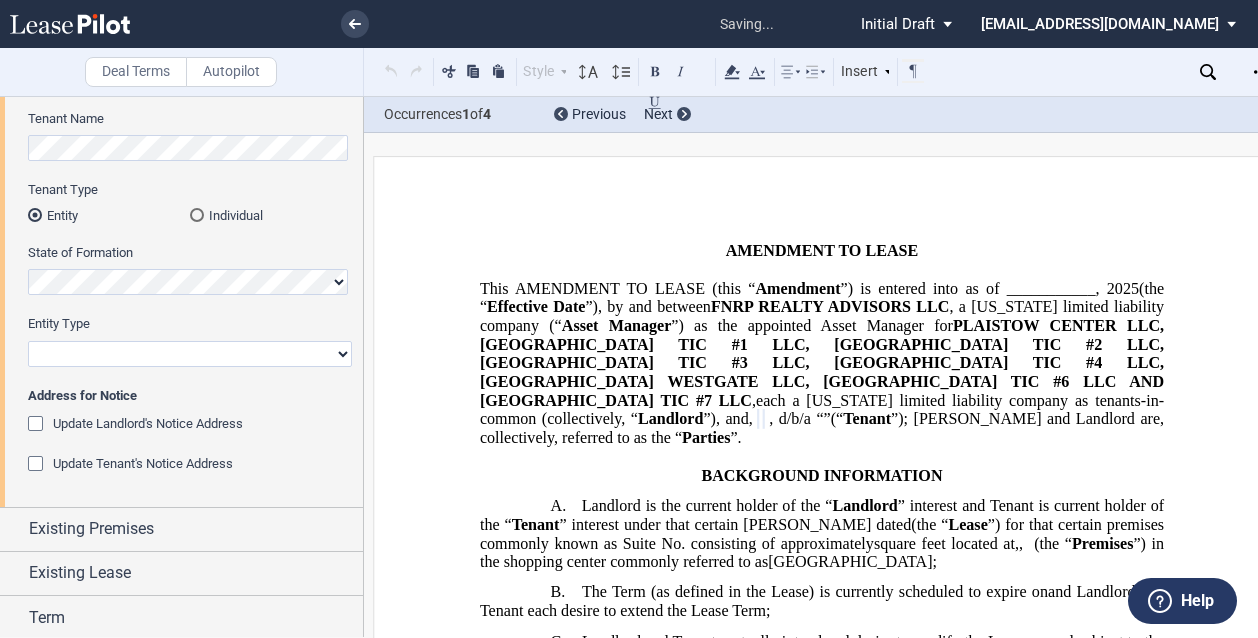 click on "Corporation
Limited Liability Company
General Partnership
Limited Partnership
Other" at bounding box center (190, 354) 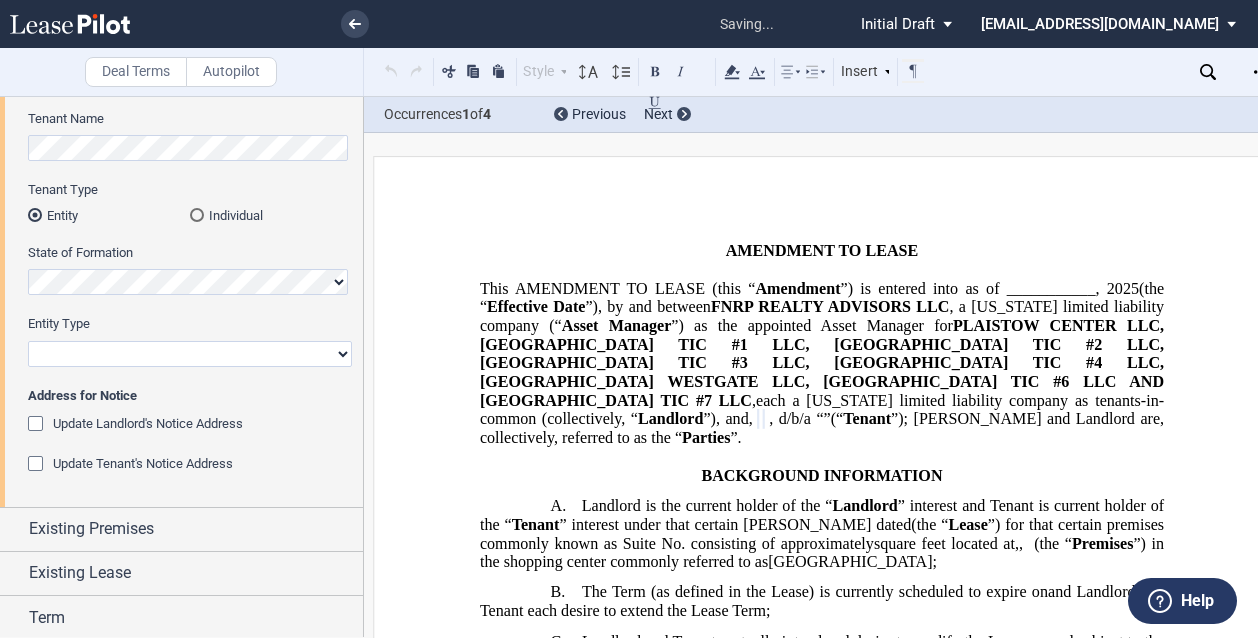 select on "limited liability company" 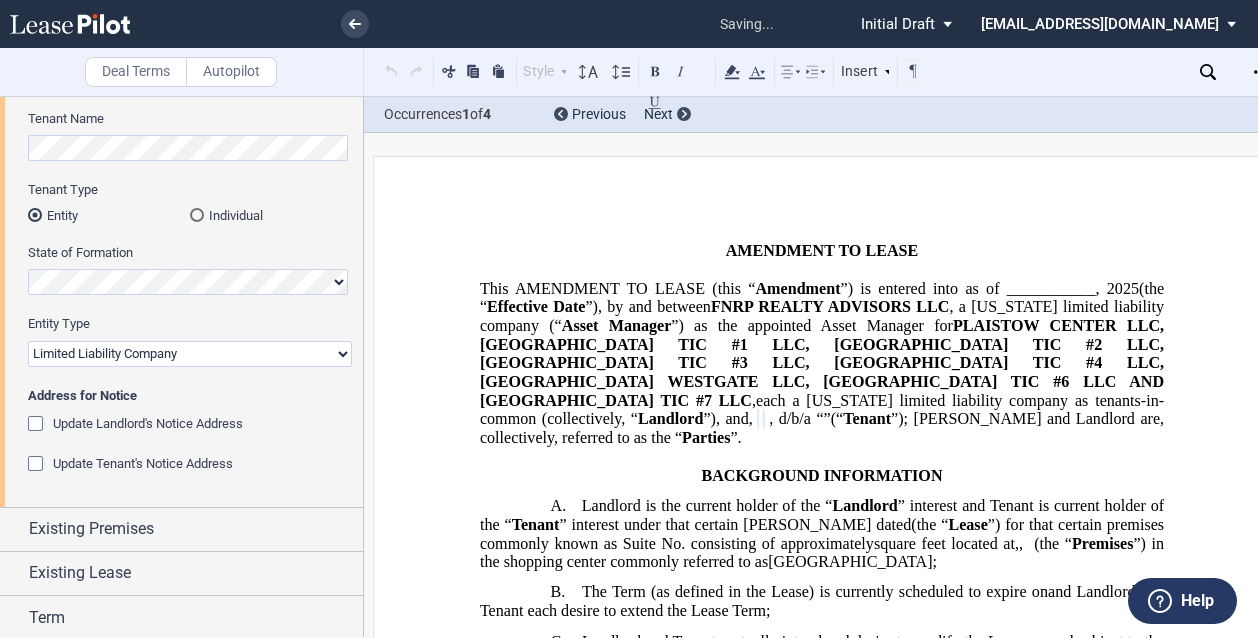 click on "Corporation
Limited Liability Company
General Partnership
Limited Partnership
Other" at bounding box center [190, 354] 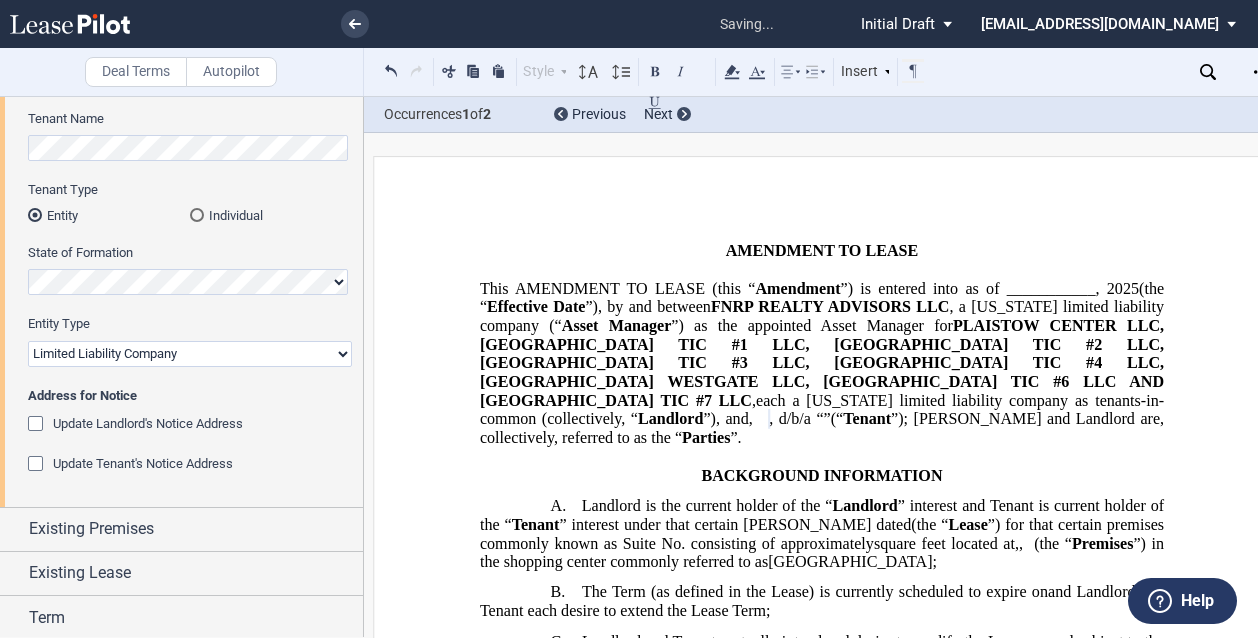 scroll, scrollTop: 300, scrollLeft: 0, axis: vertical 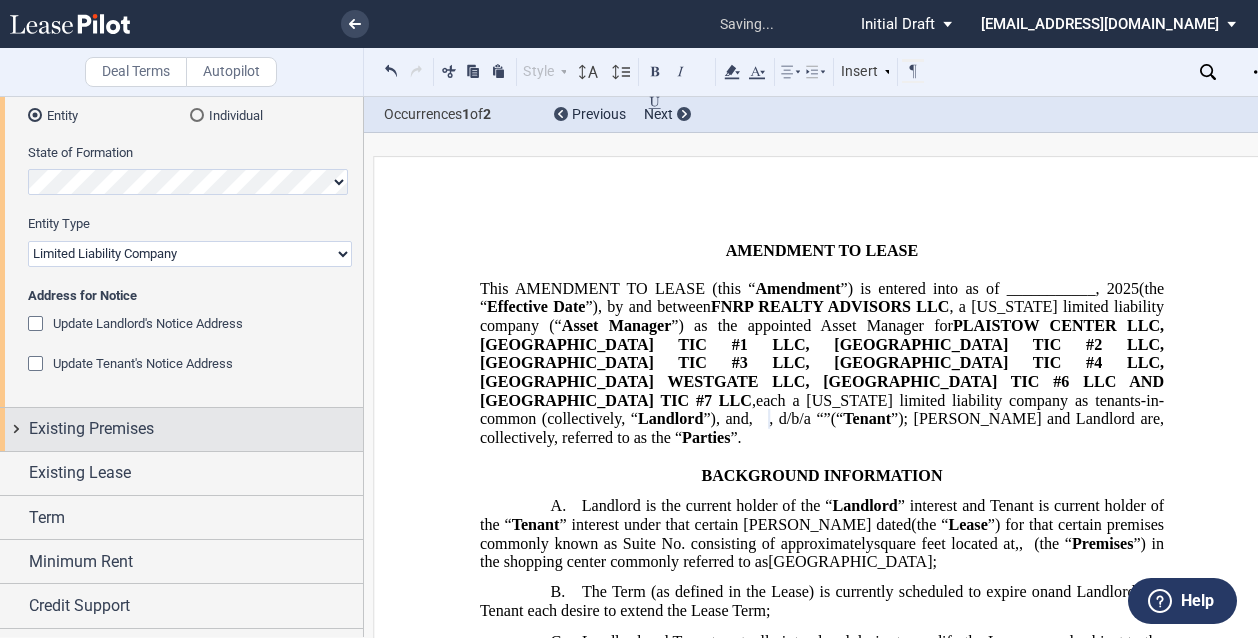 click on "Existing Premises" at bounding box center (91, 429) 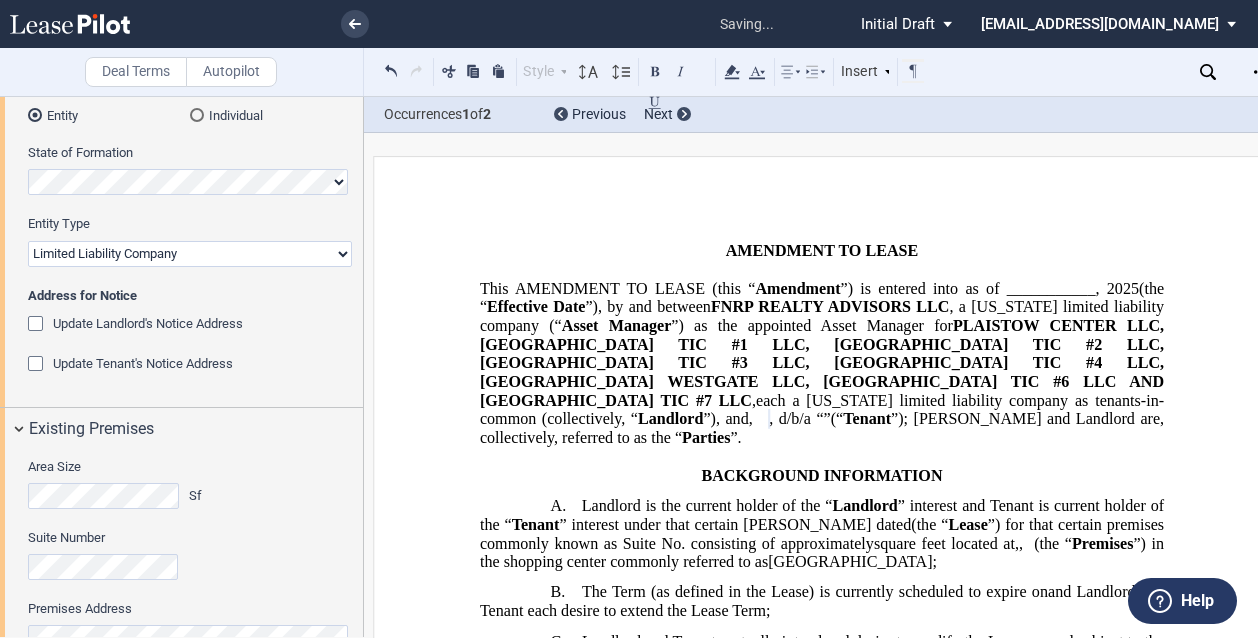 scroll, scrollTop: 500, scrollLeft: 0, axis: vertical 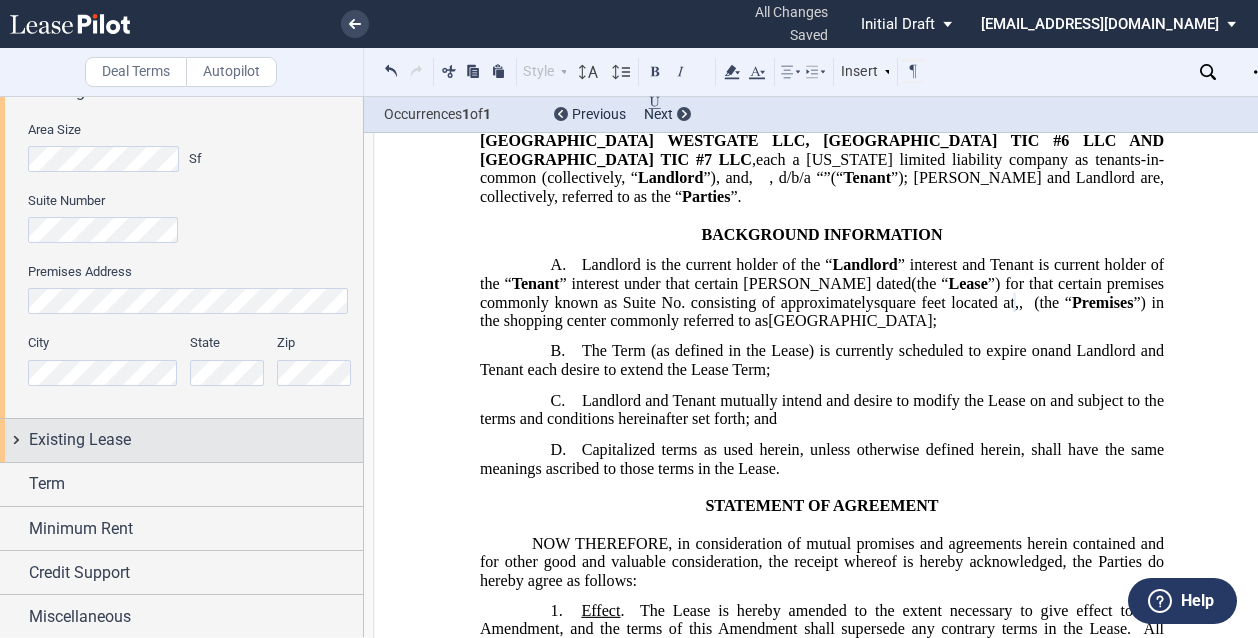 click on "Existing Lease" at bounding box center (80, 440) 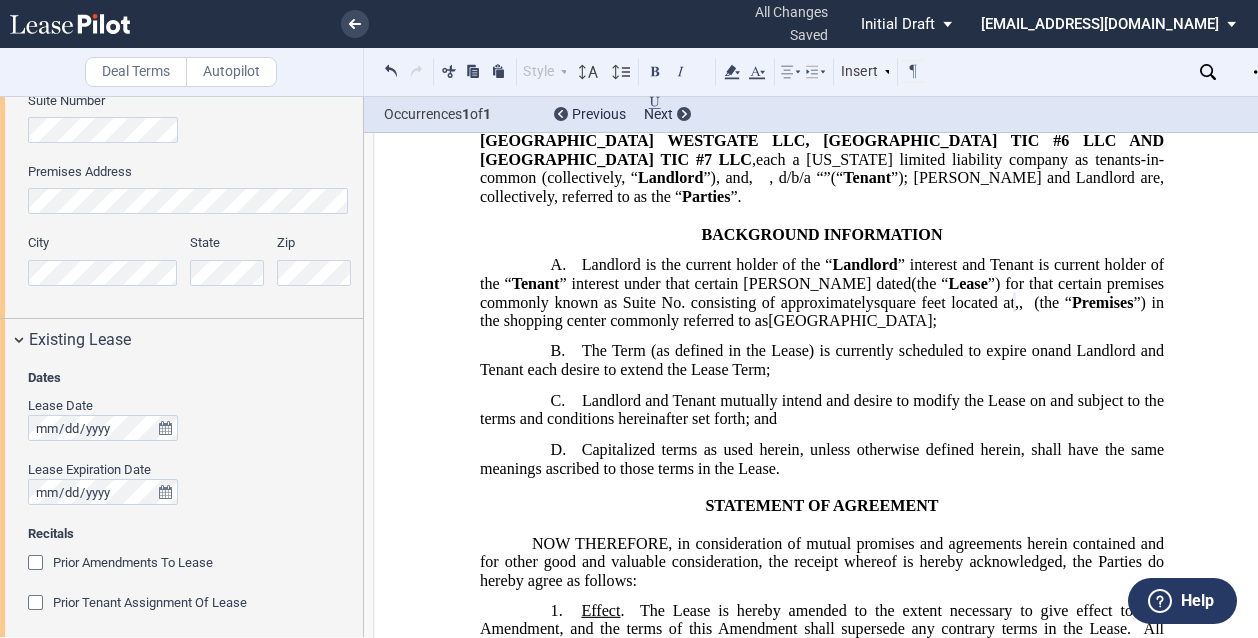 scroll, scrollTop: 837, scrollLeft: 0, axis: vertical 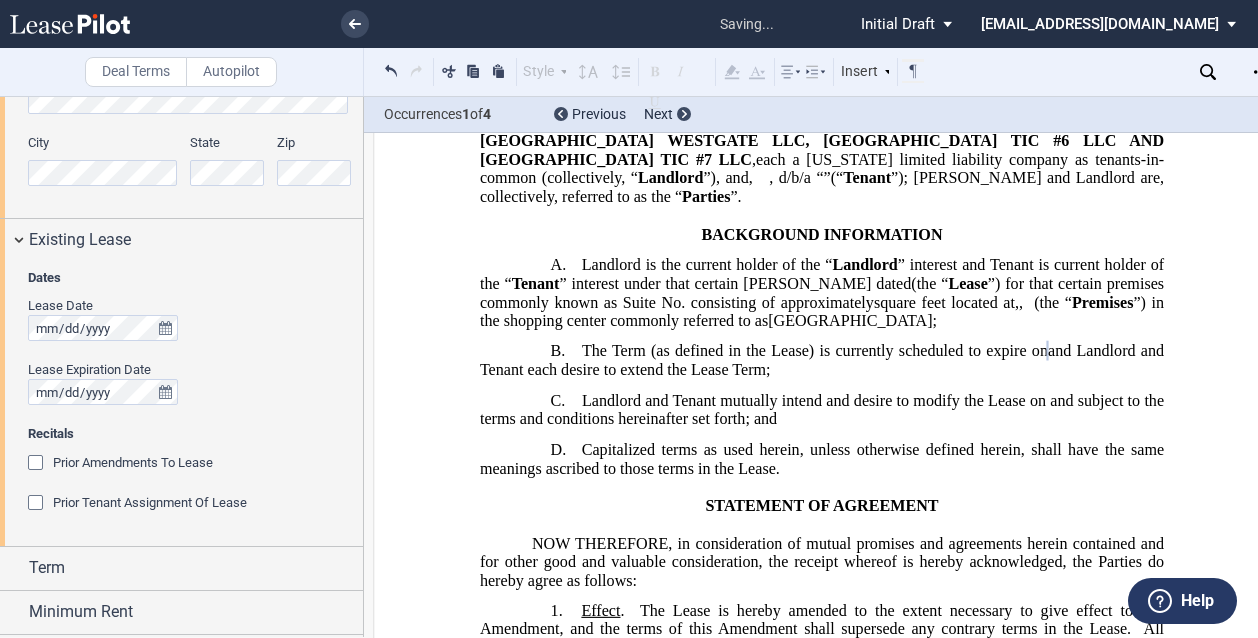 click on "Lease Date
Lease Expiration Date" at bounding box center (190, 361) 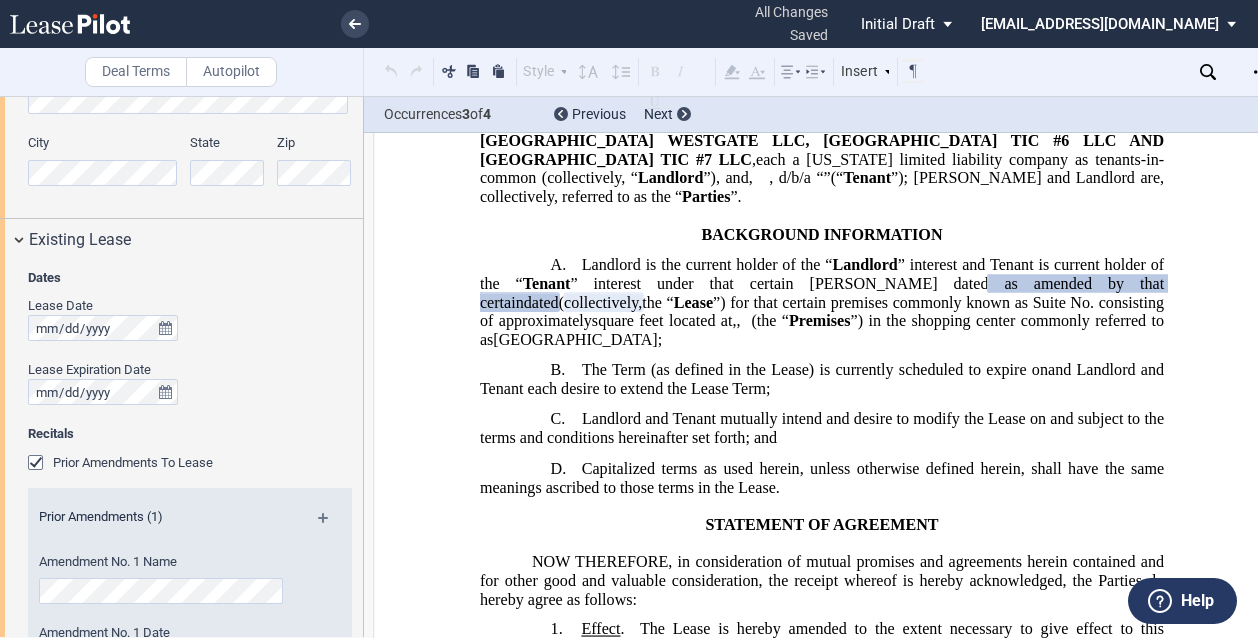 scroll, scrollTop: 1142, scrollLeft: 0, axis: vertical 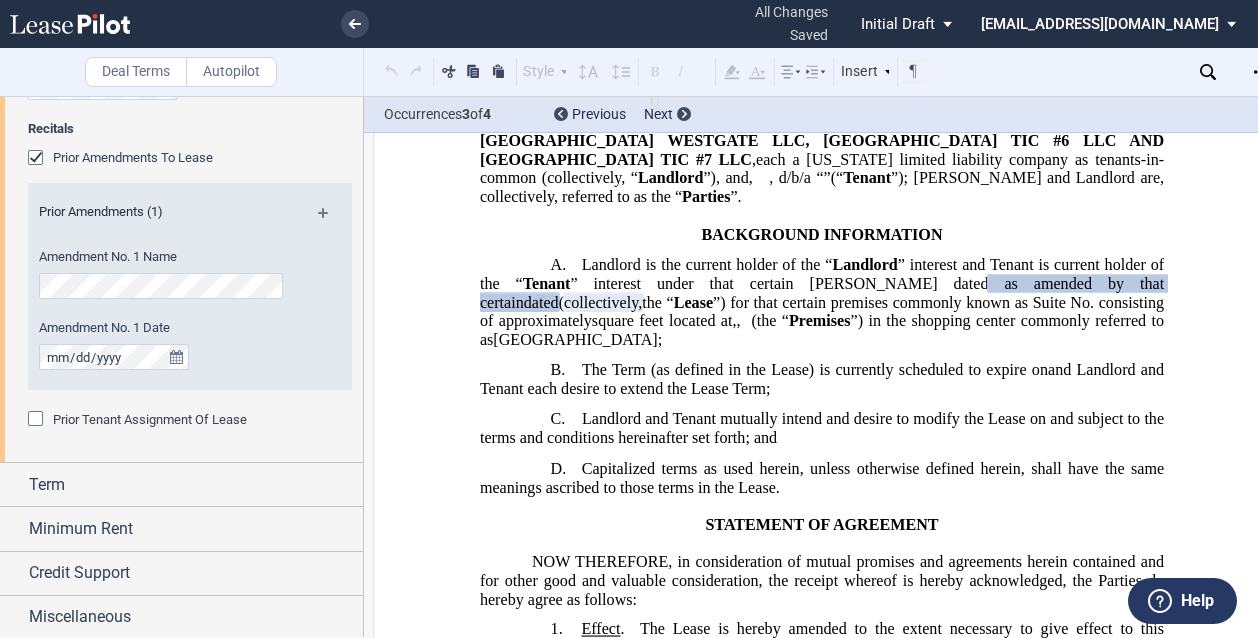 click at bounding box center [38, 421] 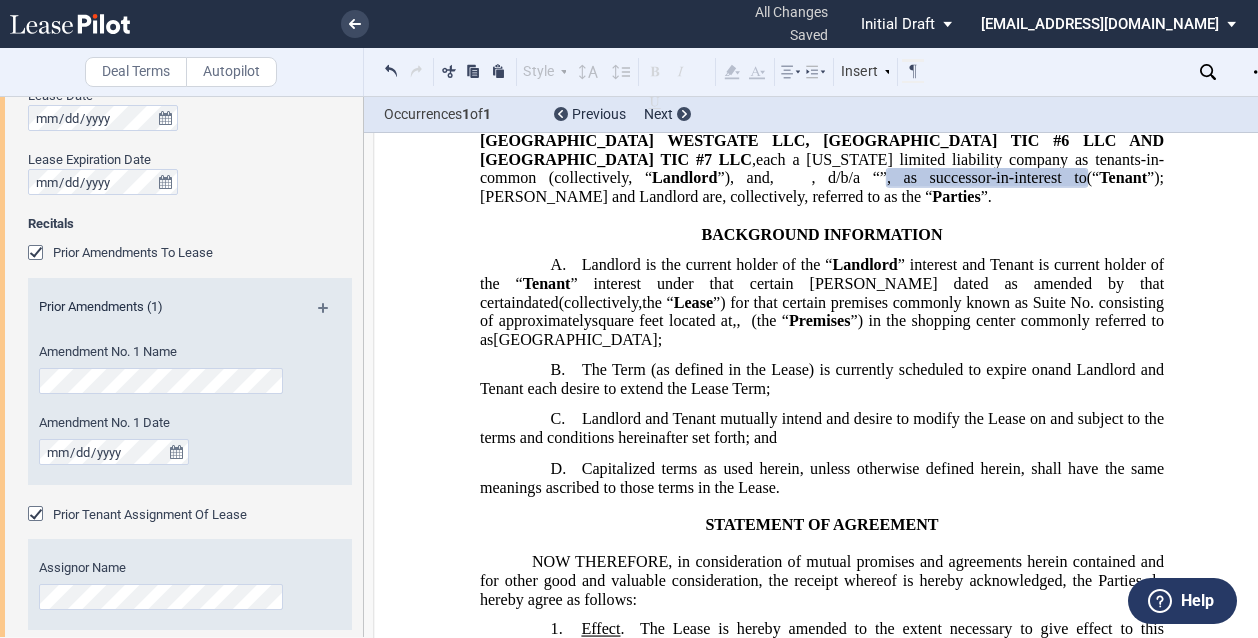 scroll, scrollTop: 1247, scrollLeft: 0, axis: vertical 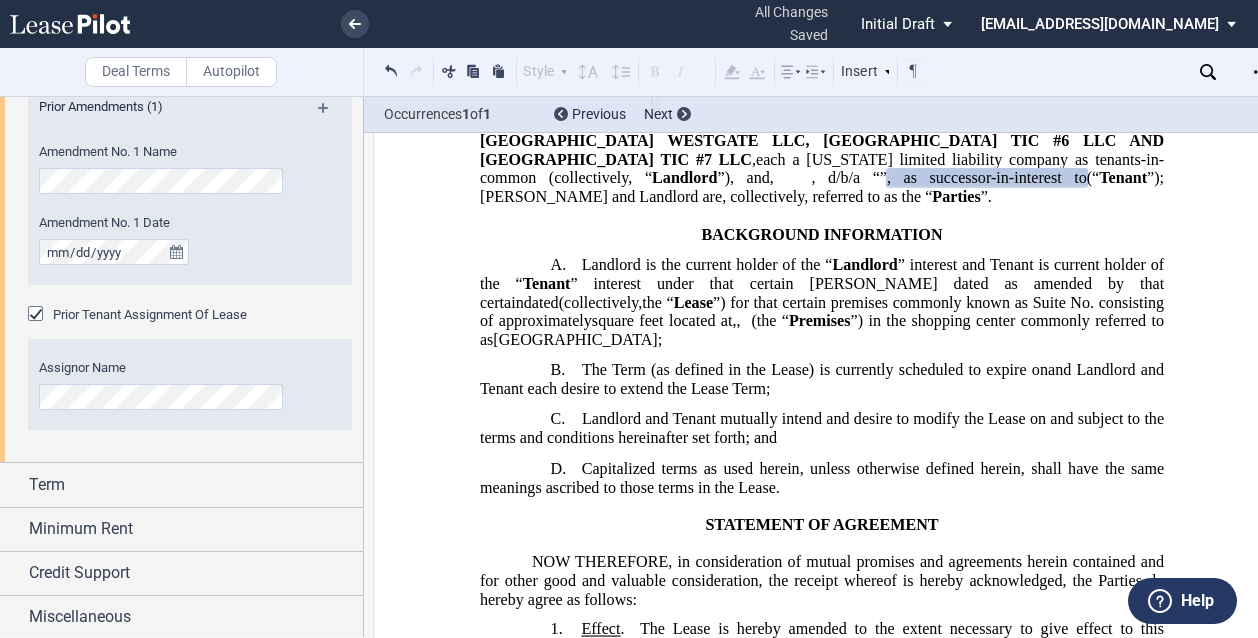click on "Assignor Name" 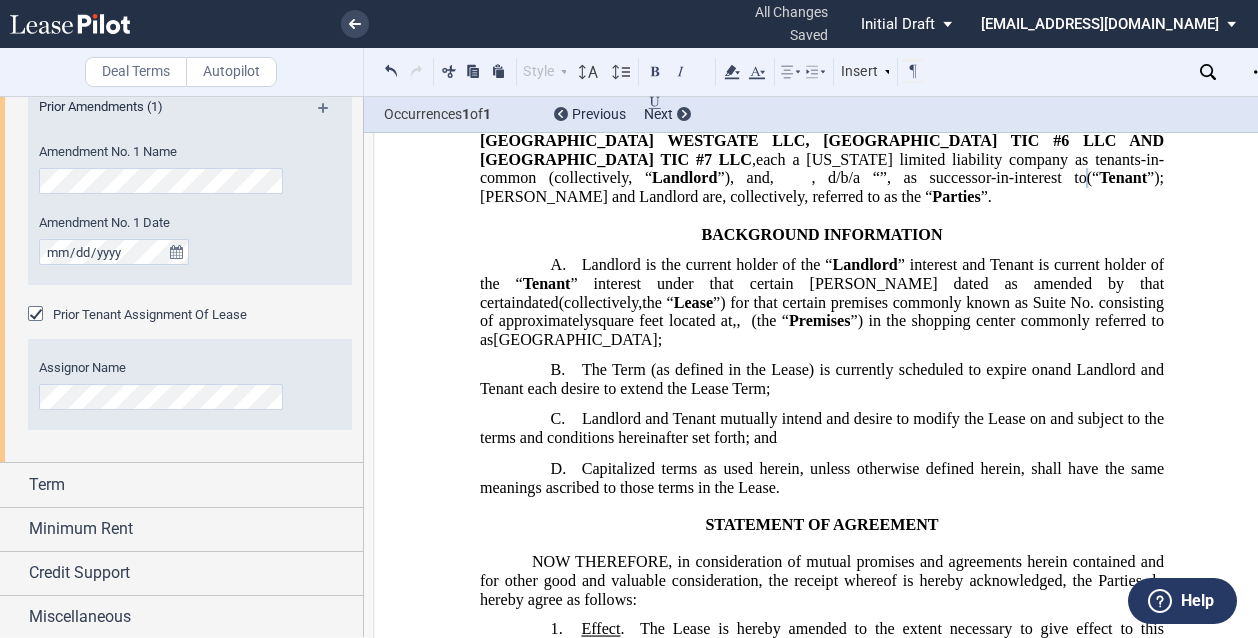 scroll, scrollTop: 1047, scrollLeft: 0, axis: vertical 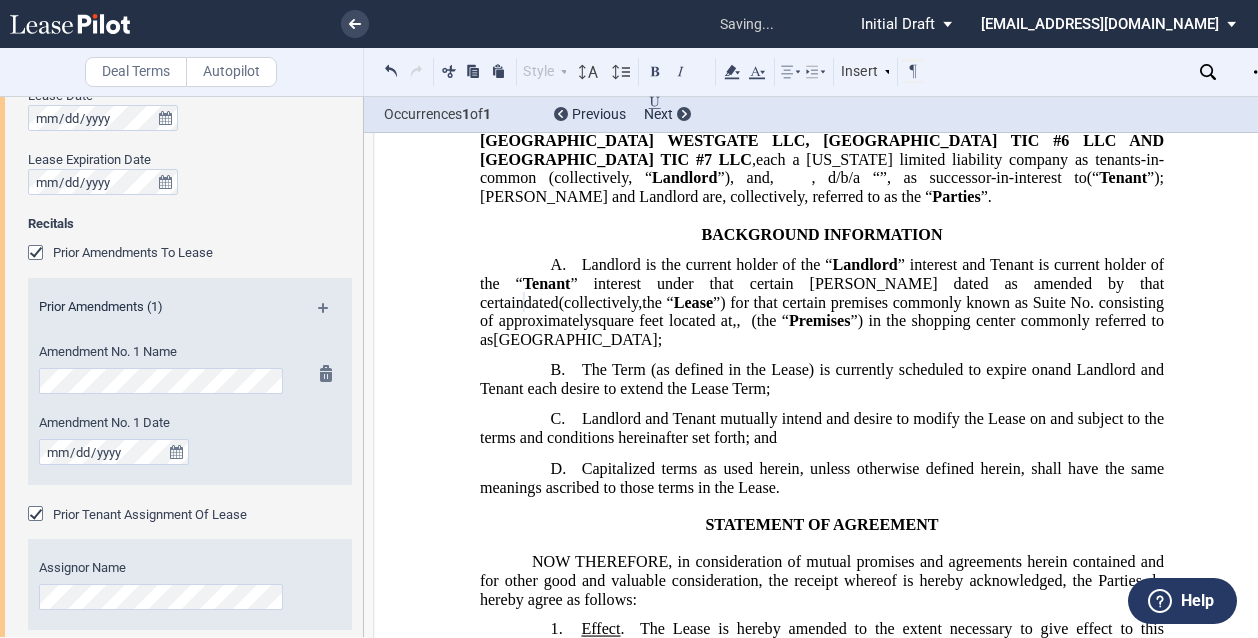 click on "Amendment No. 1 Name" 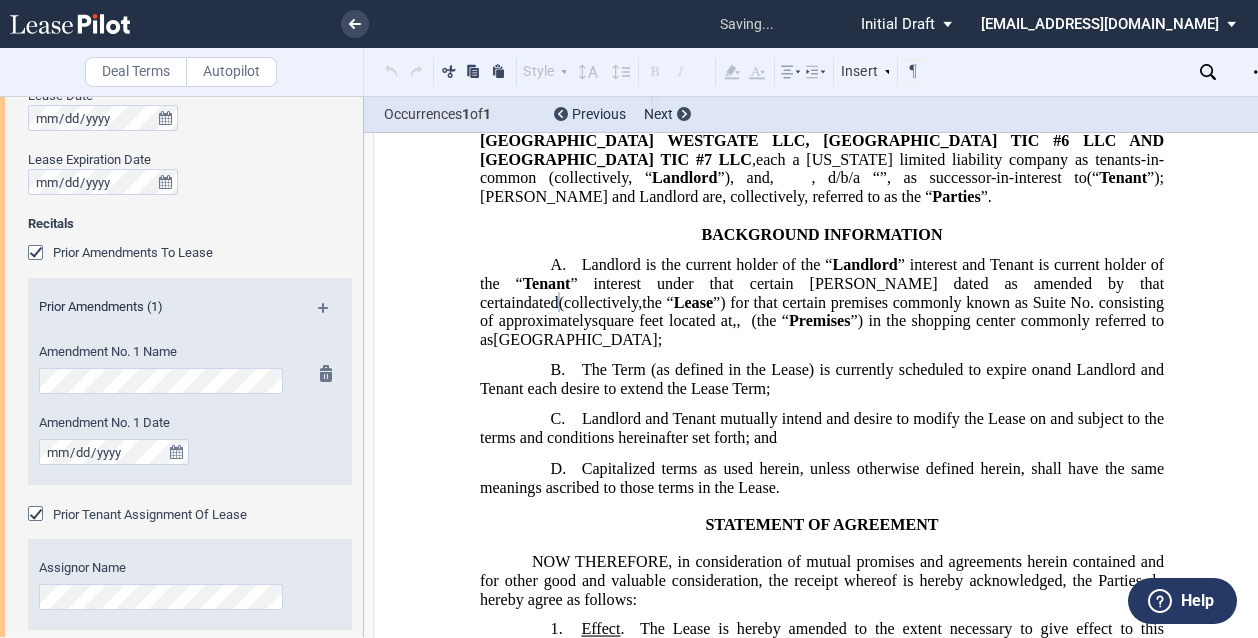 click on "Amendment No. 1 Date" 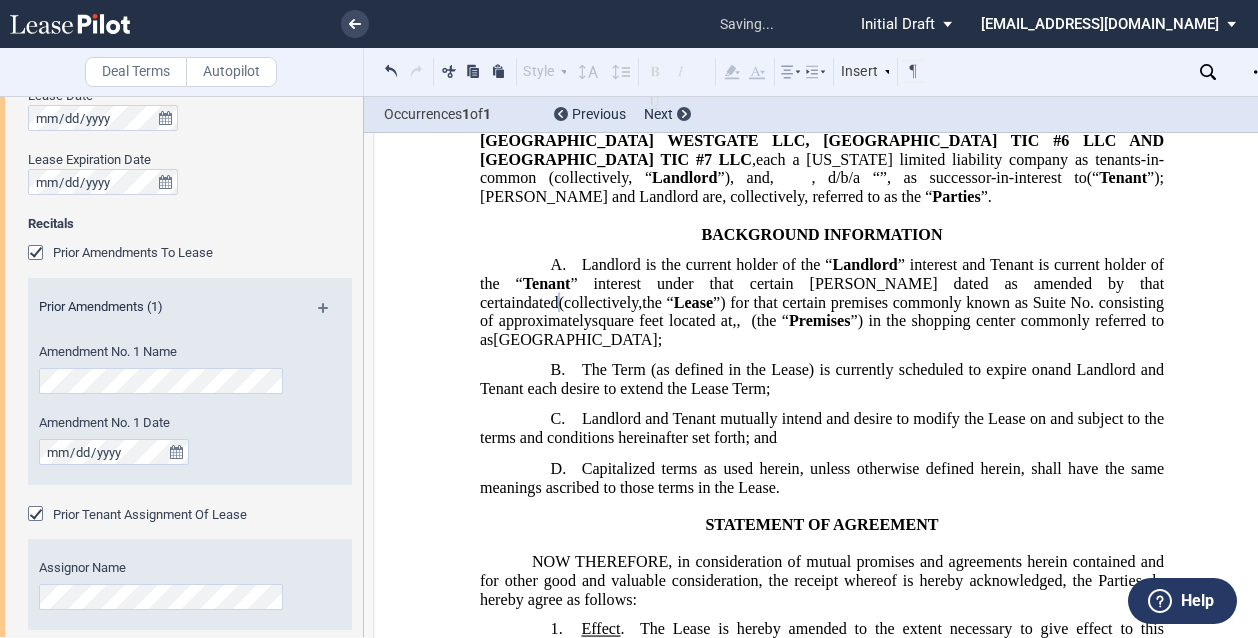 click at bounding box center [331, 315] 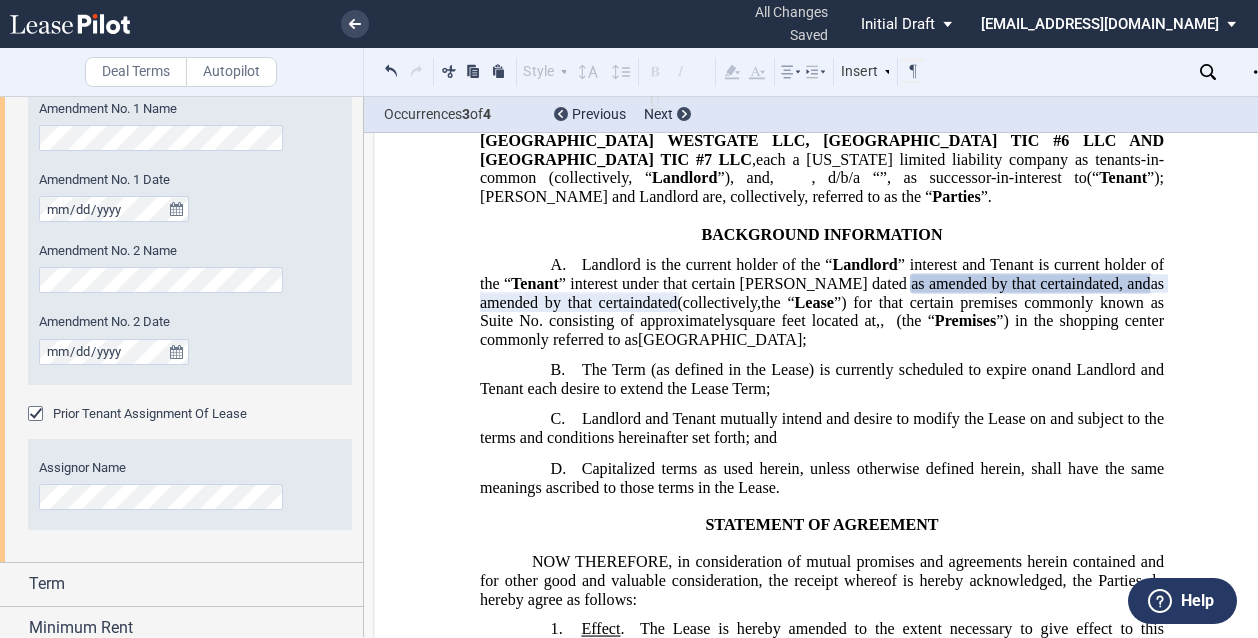 scroll, scrollTop: 1190, scrollLeft: 0, axis: vertical 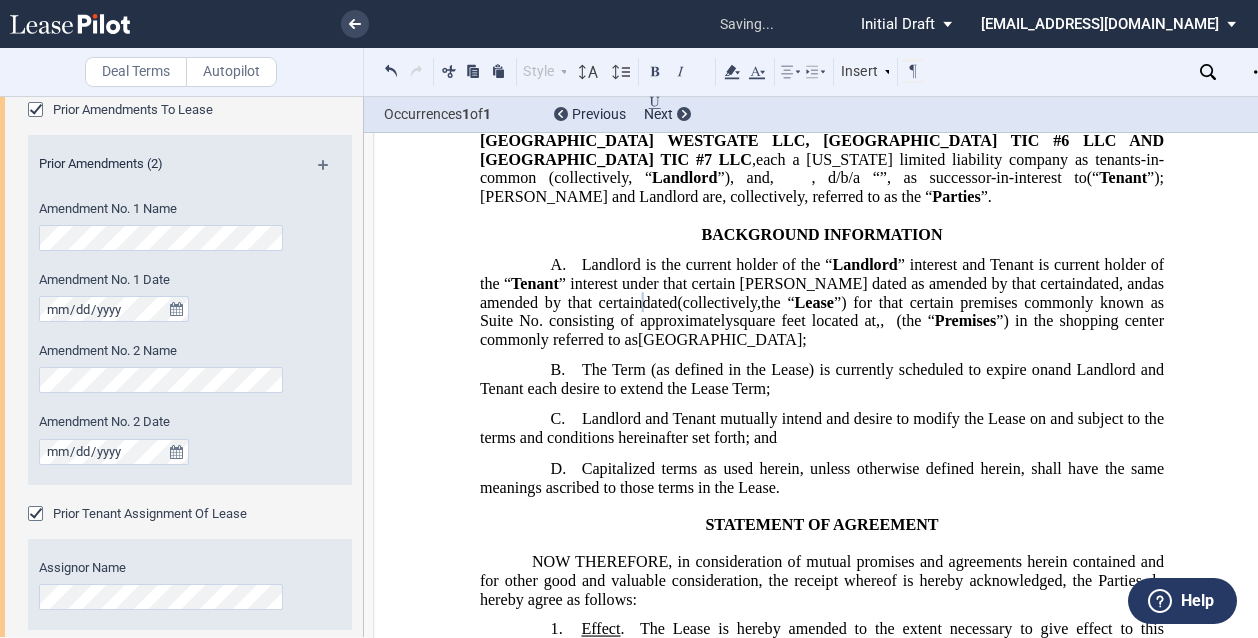 click at bounding box center (331, 172) 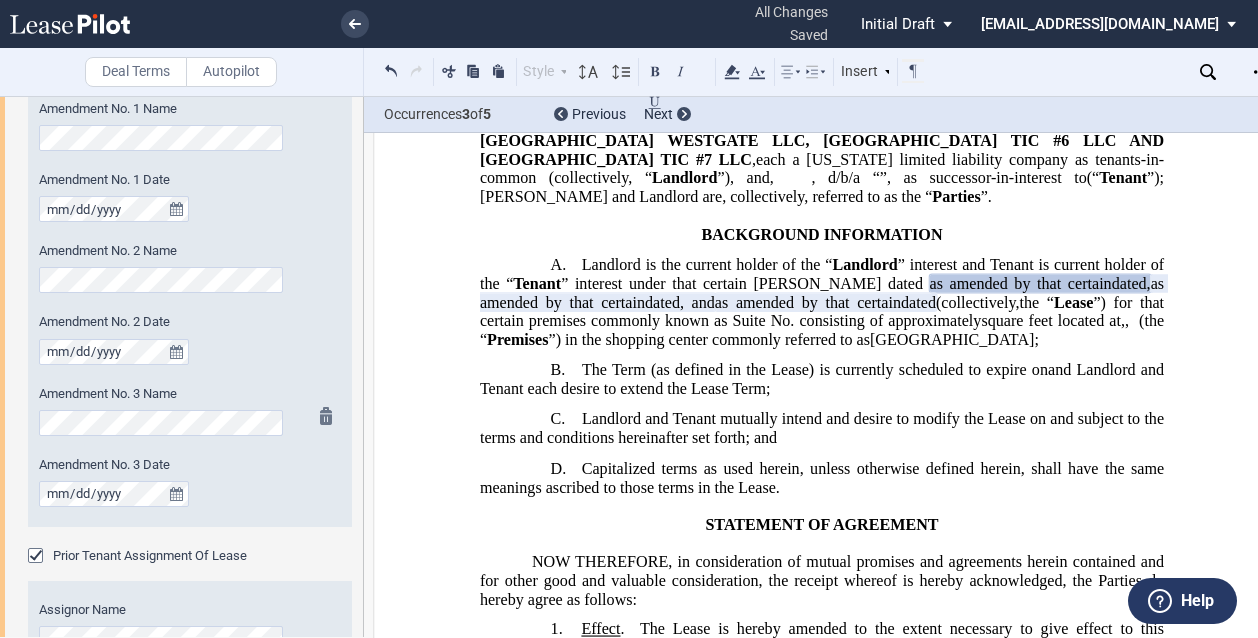 scroll, scrollTop: 1390, scrollLeft: 0, axis: vertical 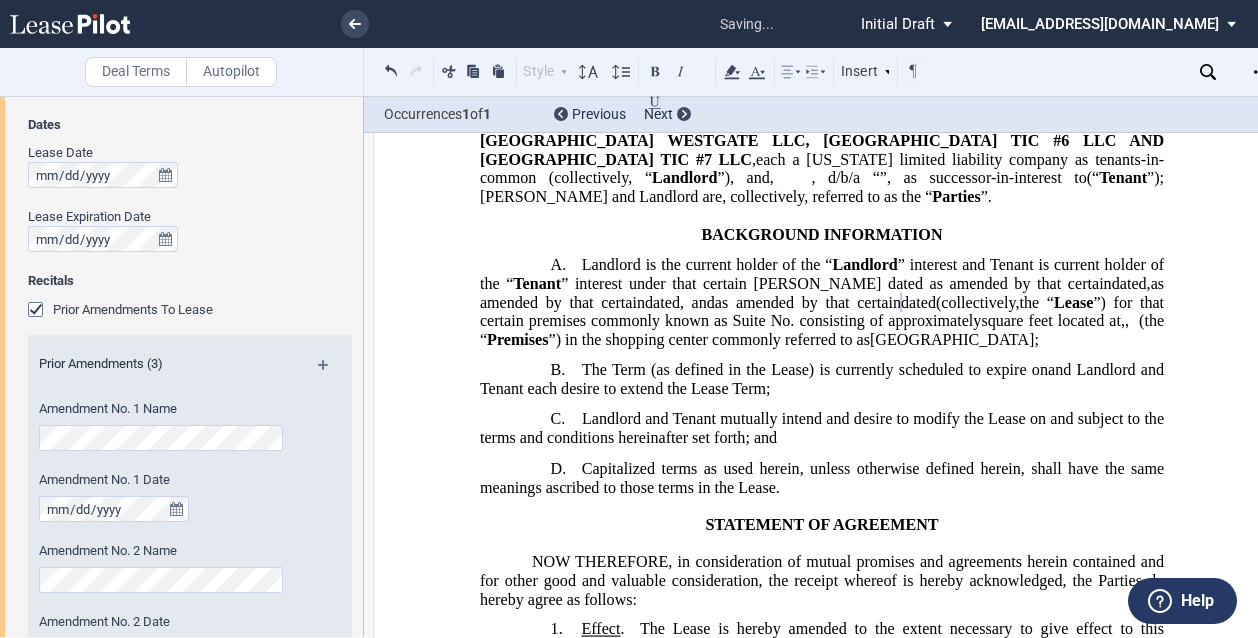 click at bounding box center [331, 372] 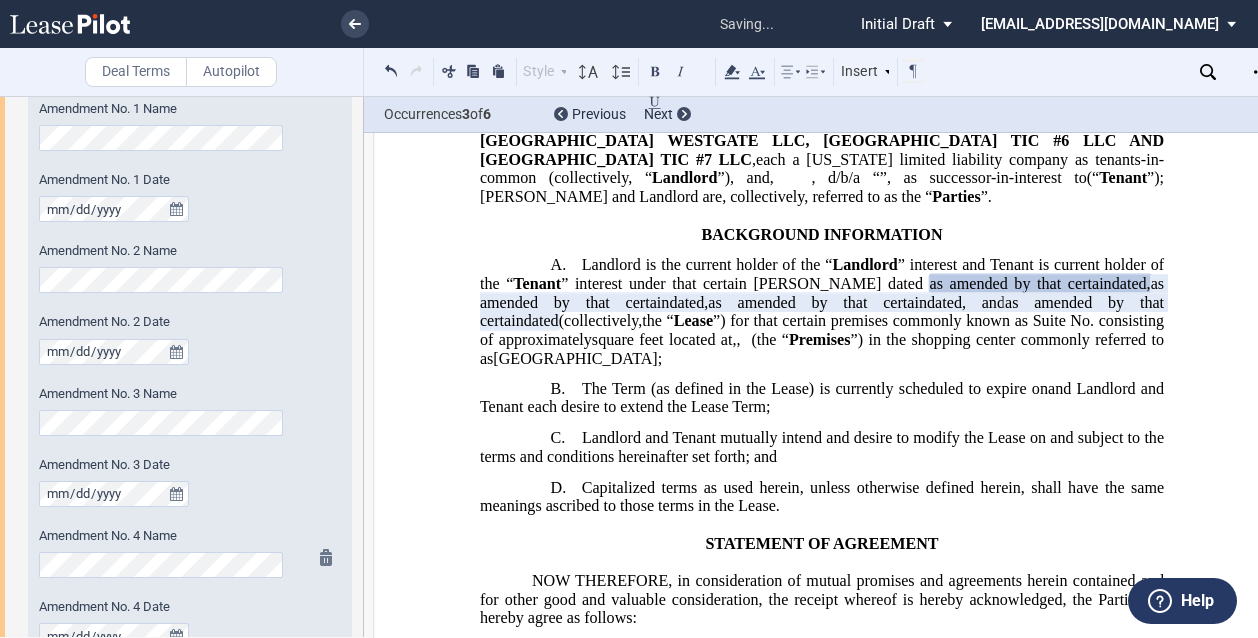 scroll, scrollTop: 1490, scrollLeft: 0, axis: vertical 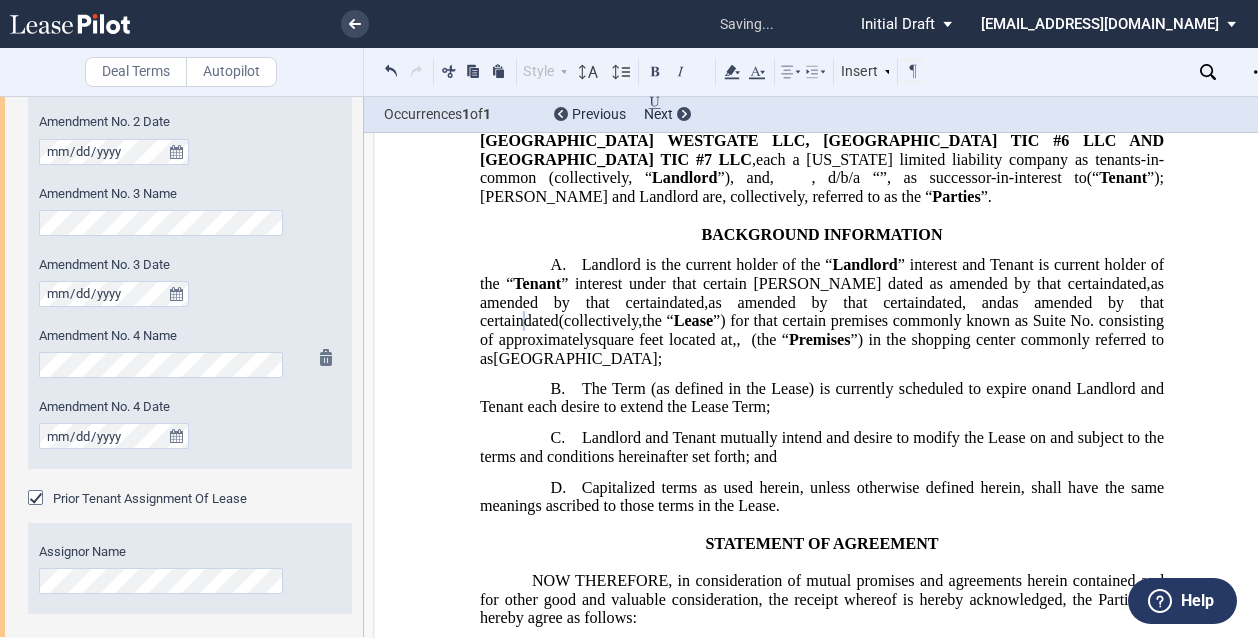 click on "Amendment No. 4 Date" 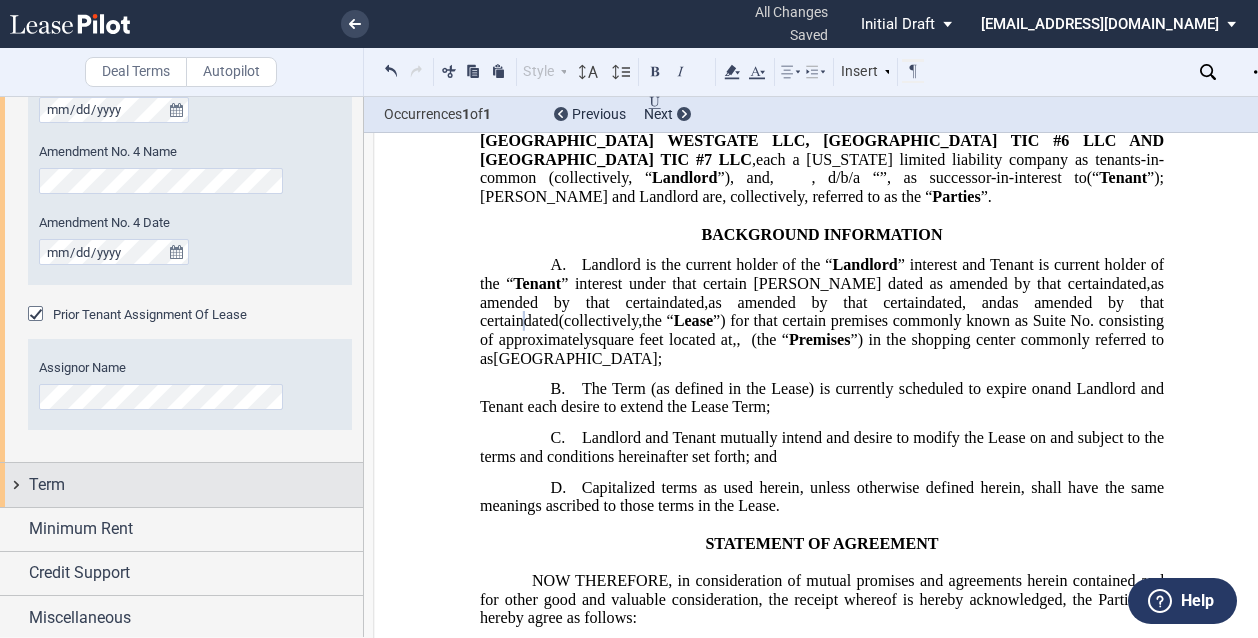 click on "Term" at bounding box center [196, 485] 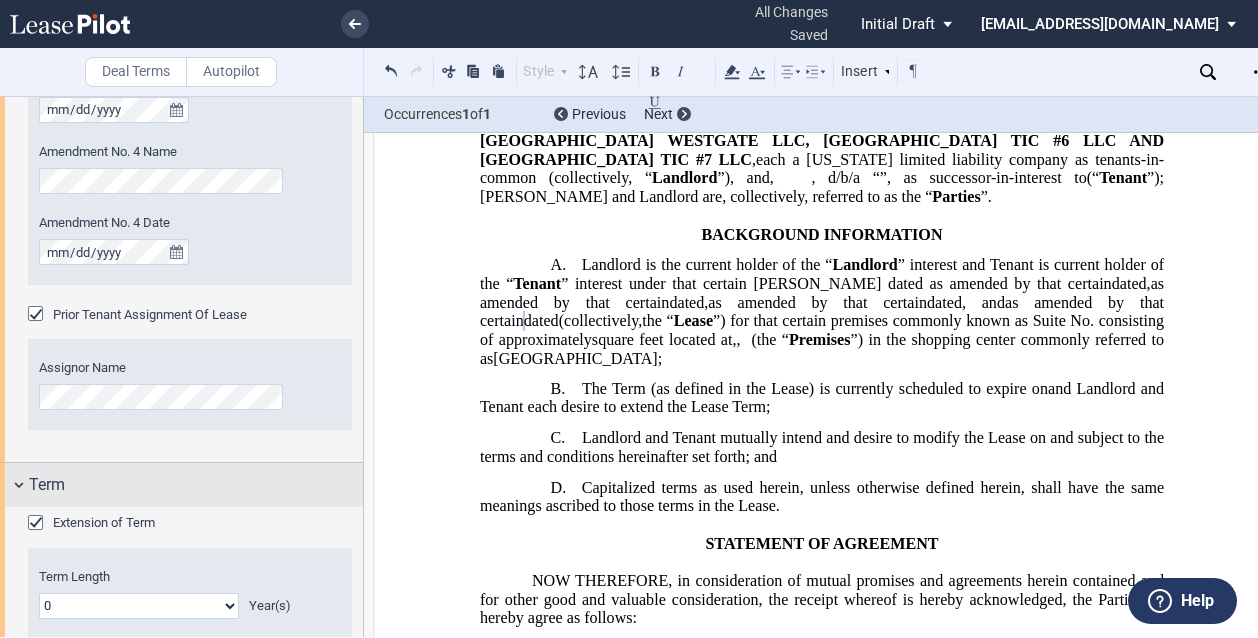 scroll, scrollTop: 1878, scrollLeft: 0, axis: vertical 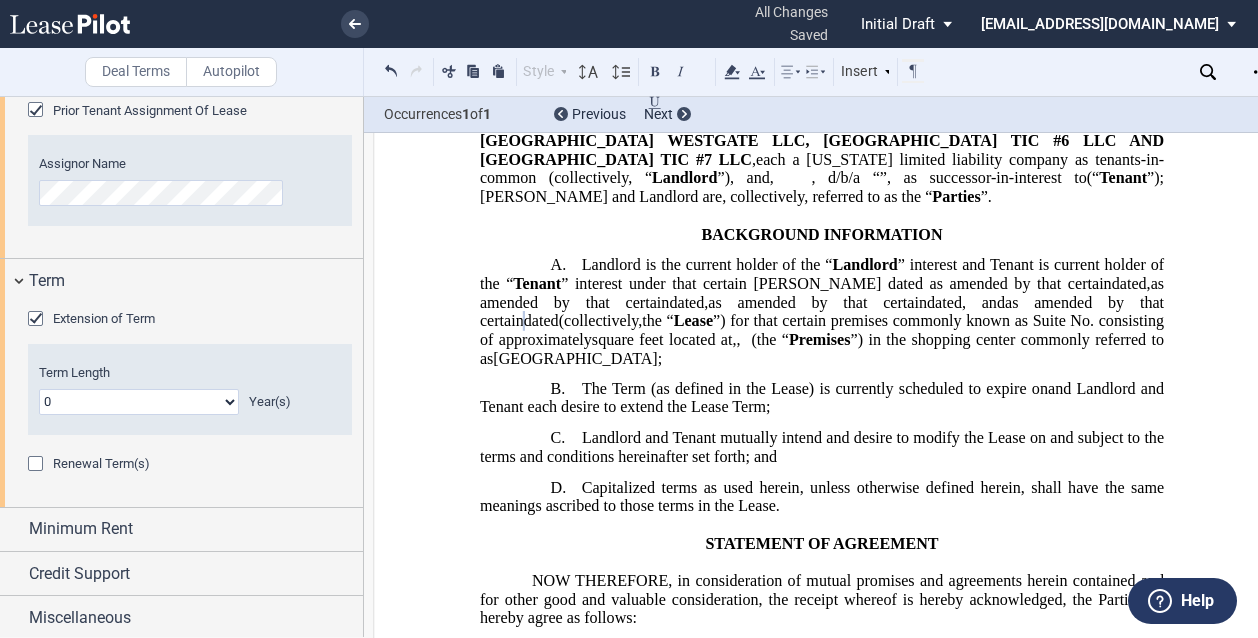 click on "0 1 2 3 4 5 6 7 8 9 10 11 12 13 14 15 16 17 18 19 20" 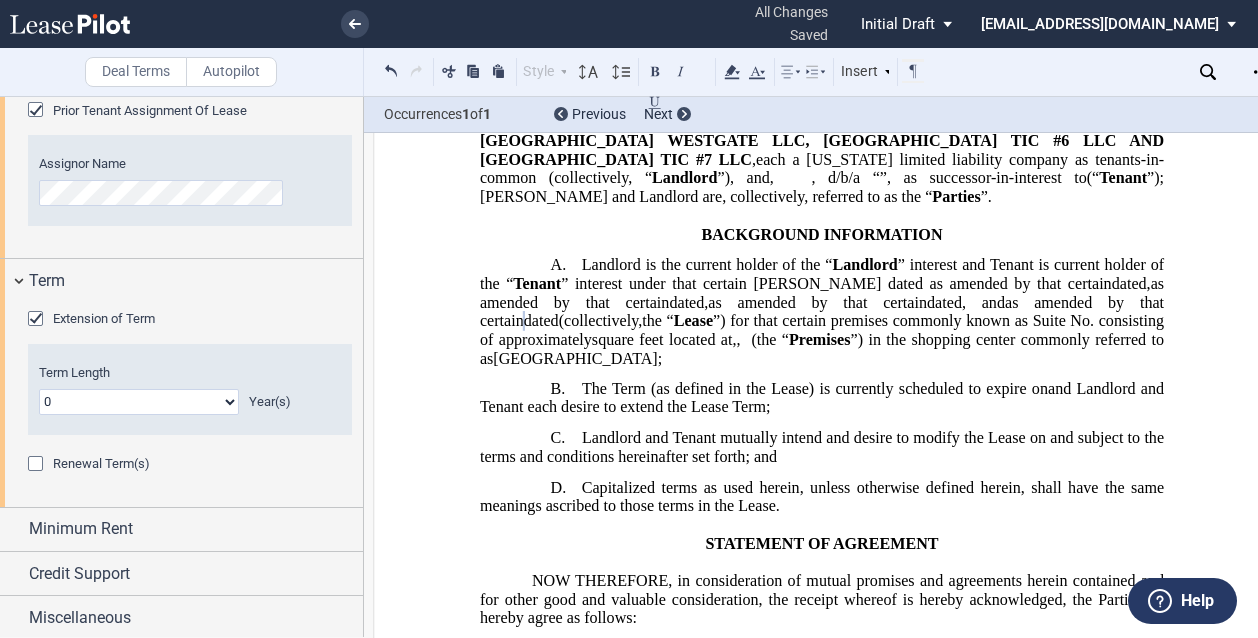 select on "number:2" 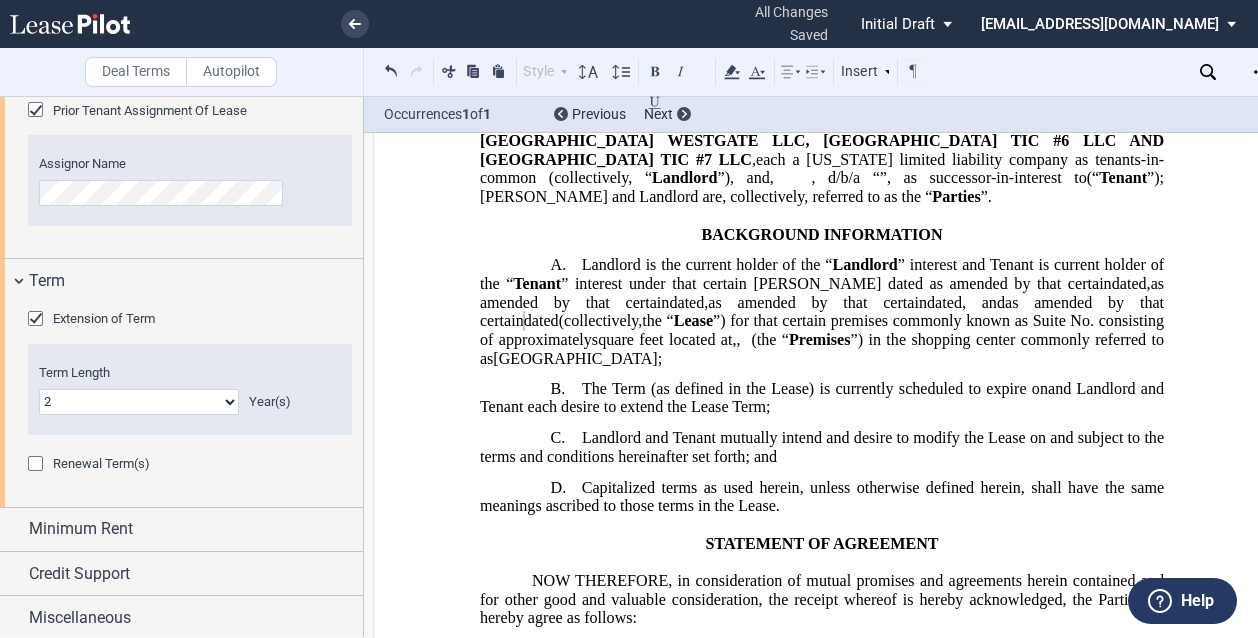 click on "0 1 2 3 4 5 6 7 8 9 10 11 12 13 14 15 16 17 18 19 20" 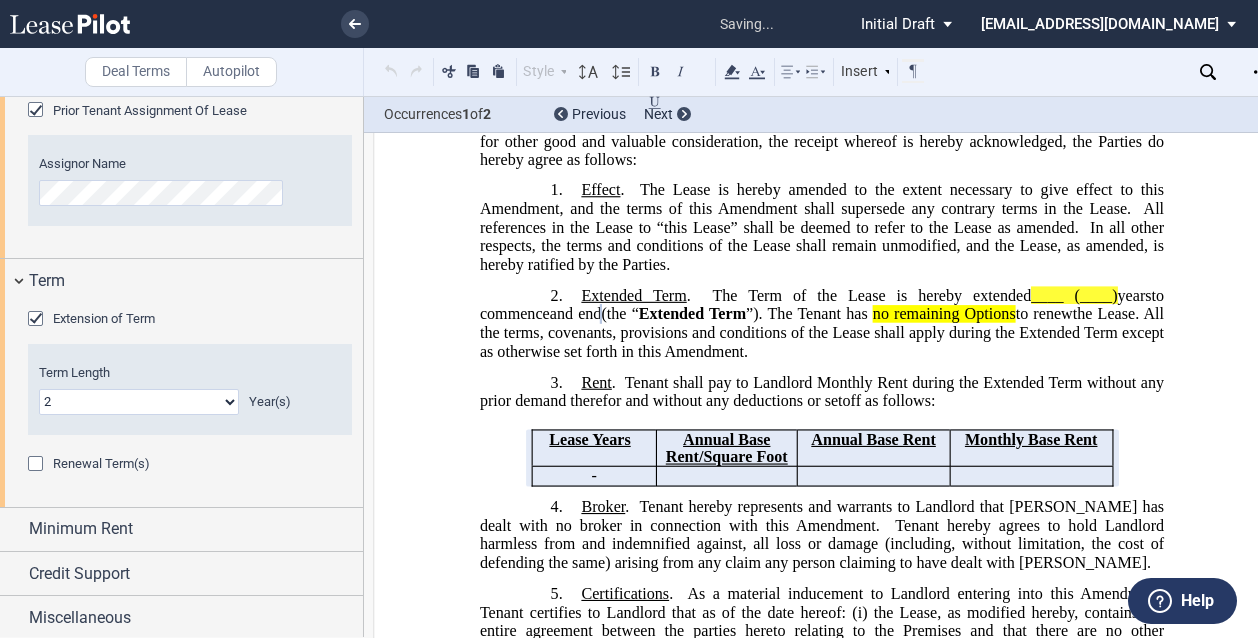 scroll, scrollTop: 757, scrollLeft: 0, axis: vertical 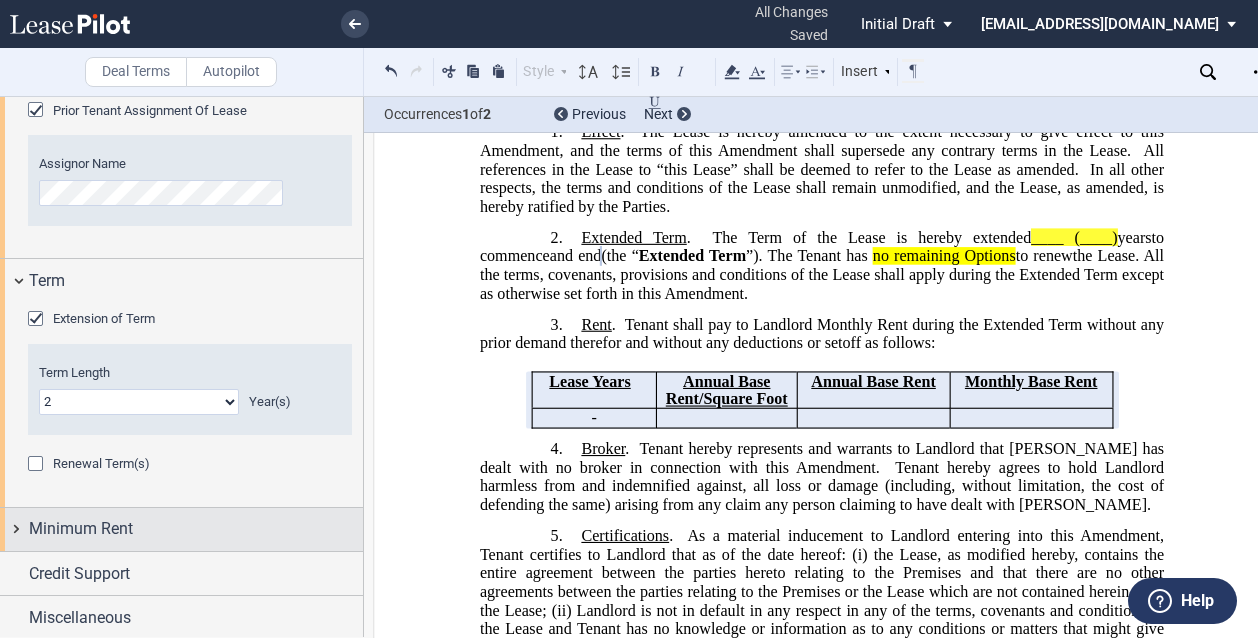 click on "Minimum Rent" at bounding box center (81, 529) 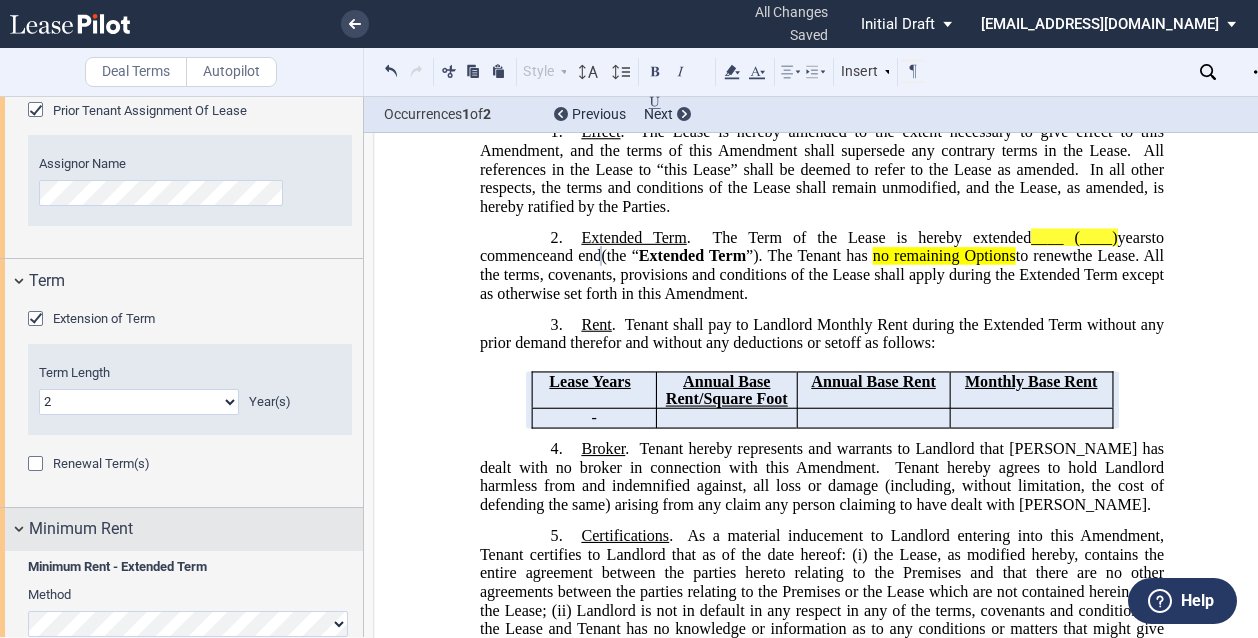 scroll, scrollTop: 2078, scrollLeft: 0, axis: vertical 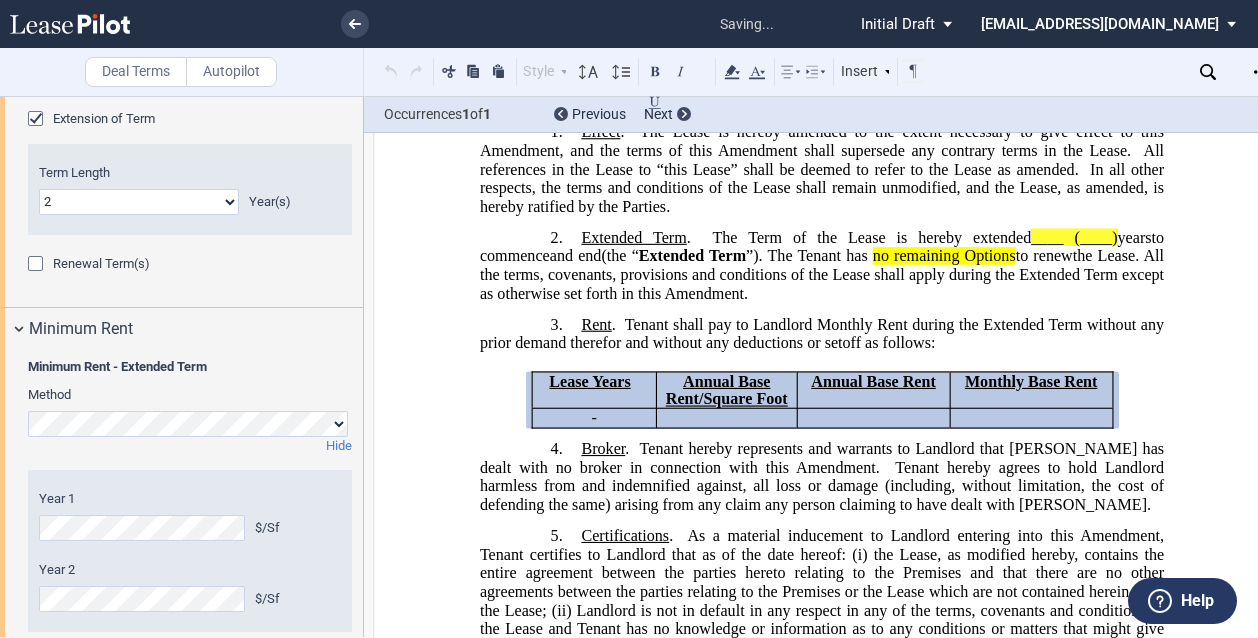 click on "Year 1
$/Sf
Year 2
$/Sf" at bounding box center (190, 551) 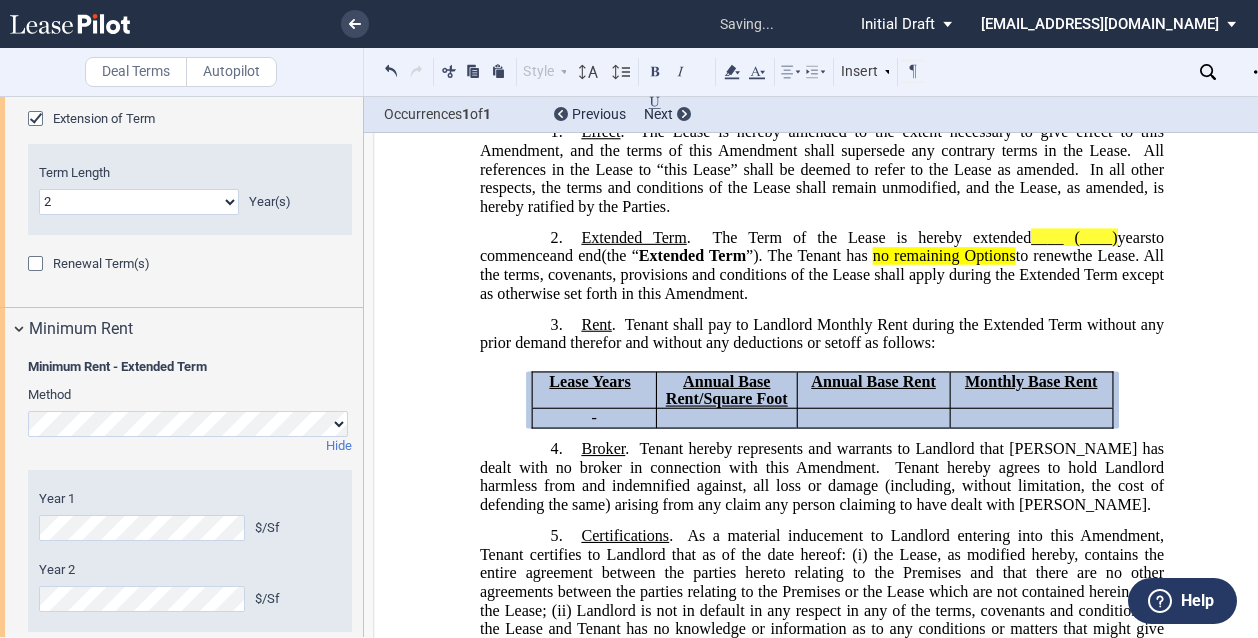 scroll, scrollTop: 2192, scrollLeft: 0, axis: vertical 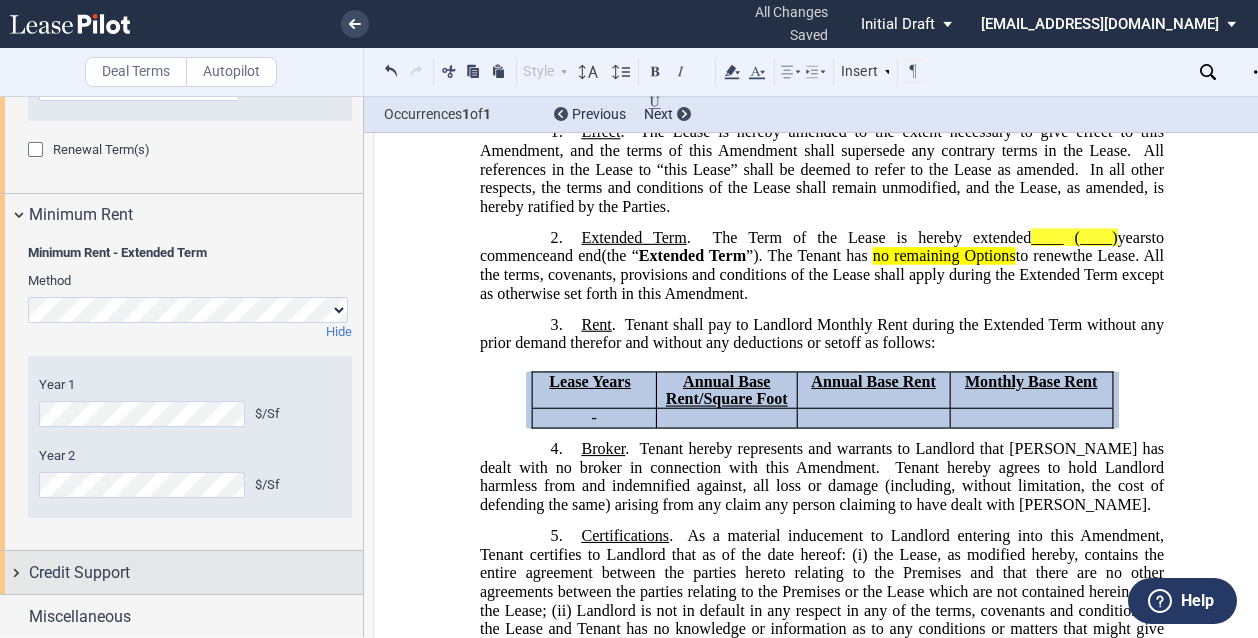 click on "Credit Support" at bounding box center [79, 573] 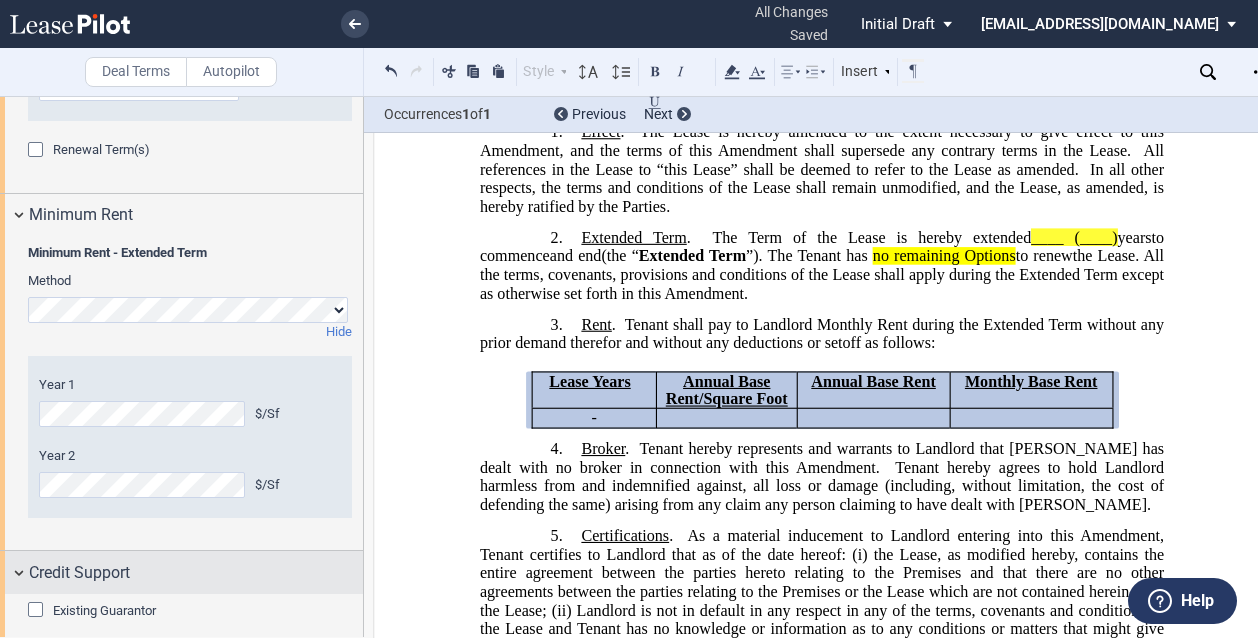 scroll, scrollTop: 2290, scrollLeft: 0, axis: vertical 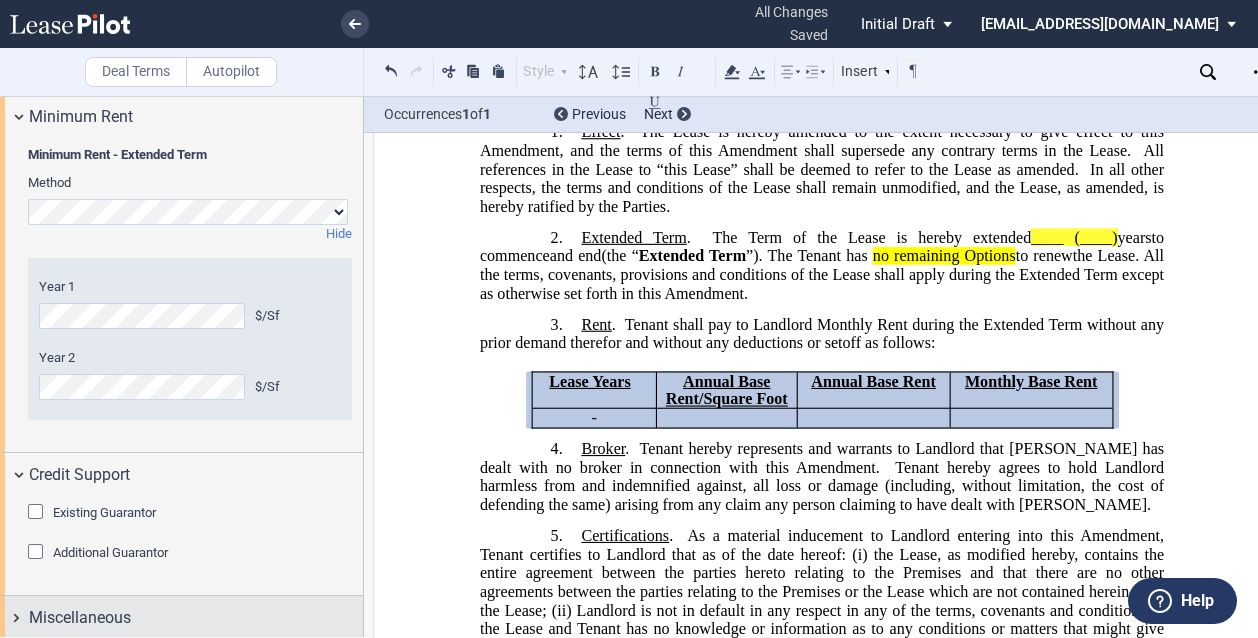 click on "Miscellaneous" at bounding box center (80, 618) 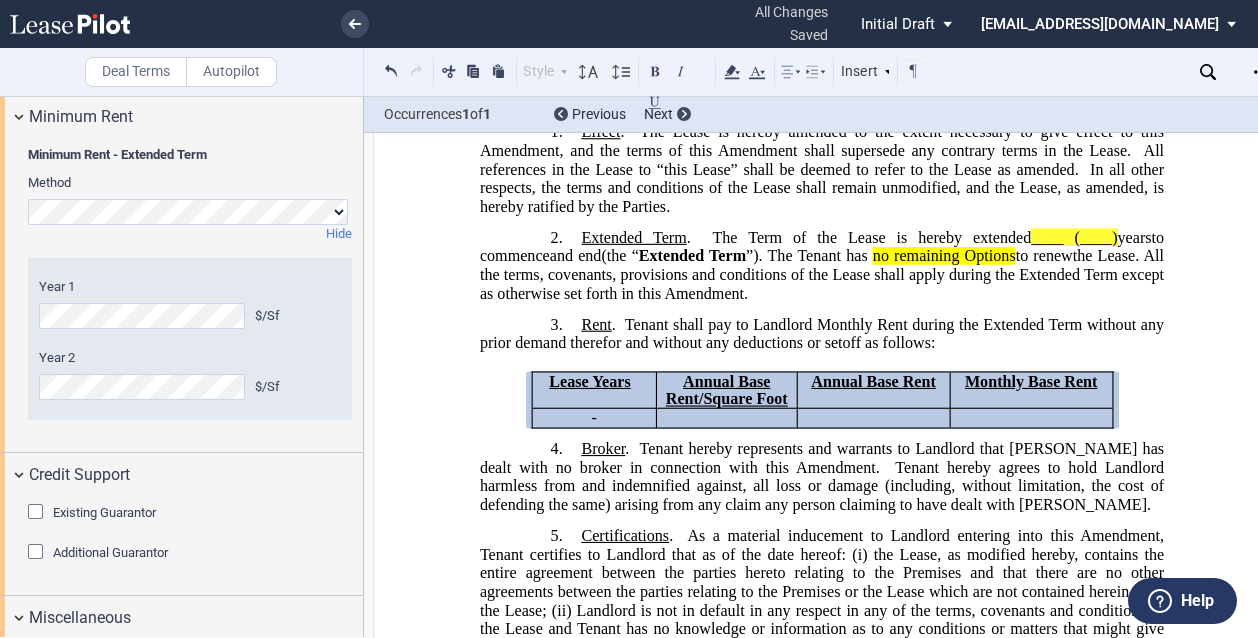 scroll, scrollTop: 2554, scrollLeft: 0, axis: vertical 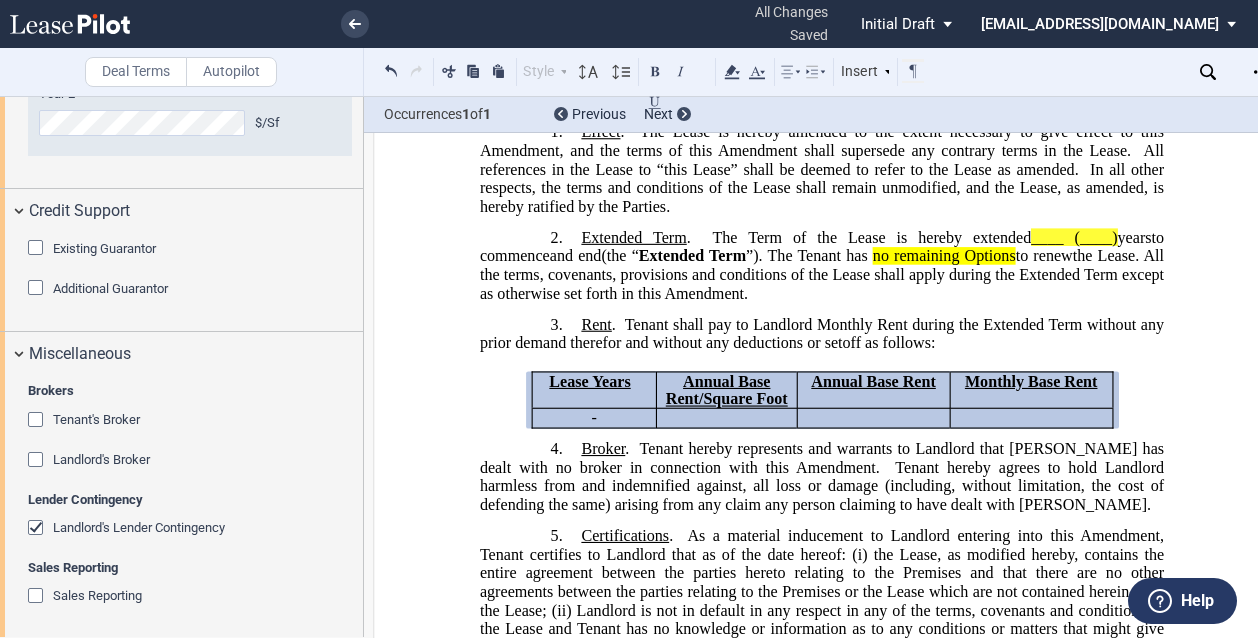 click on "Additional Guarantor
Guarantor Info:
Individual (1)
Individual 1
Guarantor Name
Address
City" at bounding box center [190, 299] 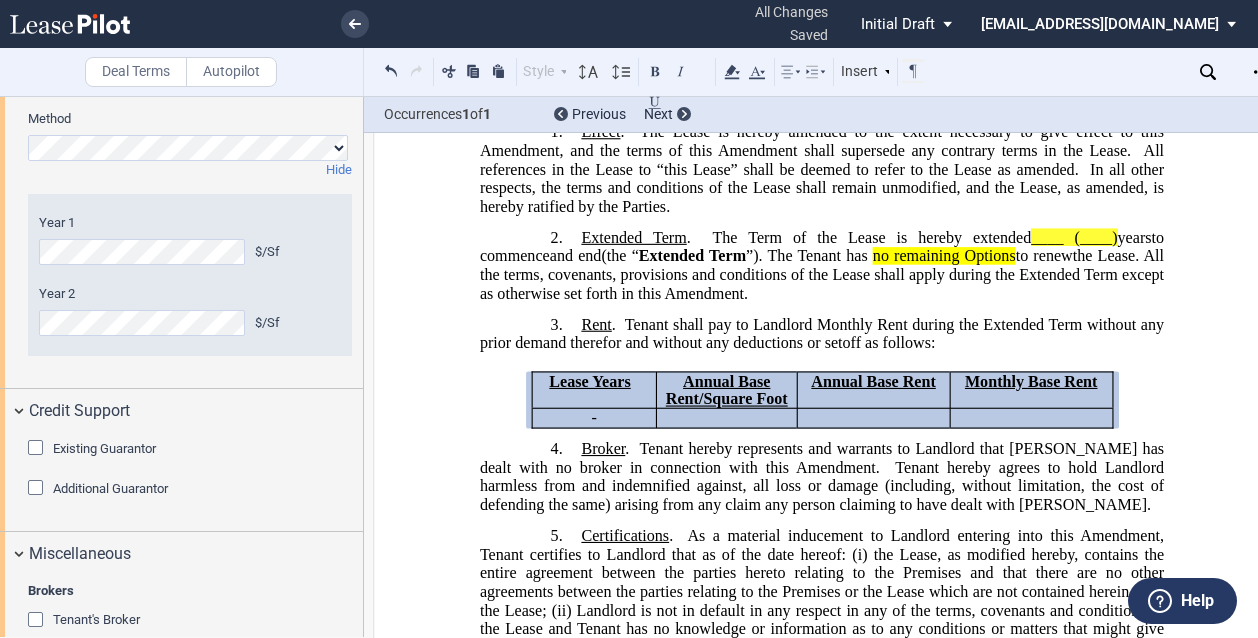 scroll, scrollTop: 1654, scrollLeft: 0, axis: vertical 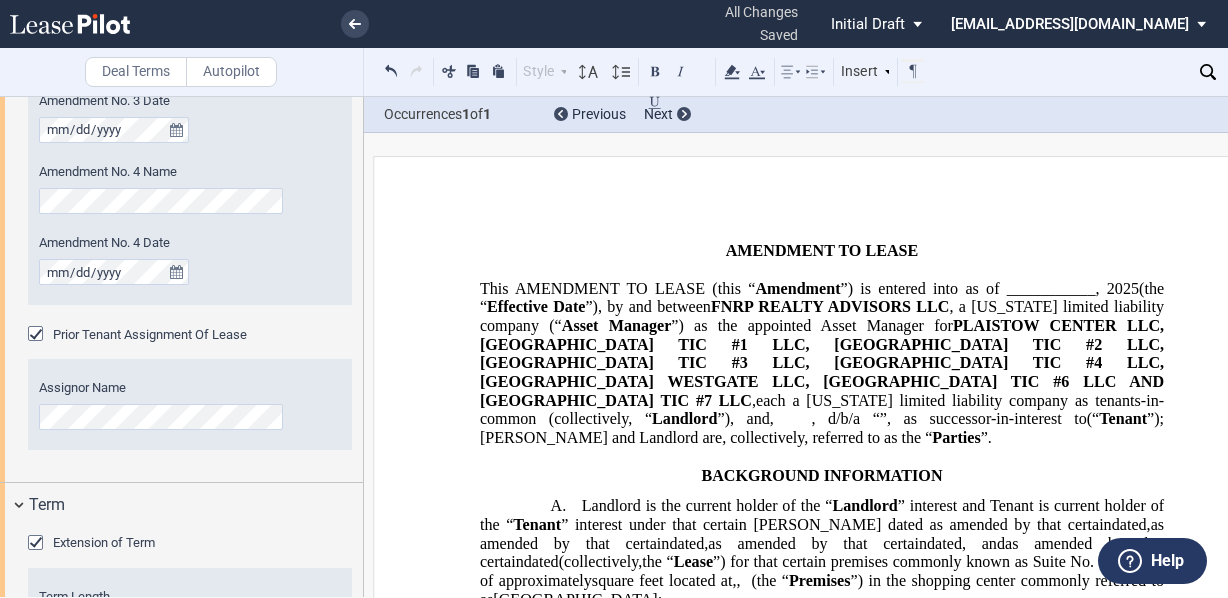 click on "Download
Share Document
Print
Create a New Version
Import Changes
Compare
Abstract
New
Save as Conformed Deal
Duplicate" at bounding box center [1119, 72] 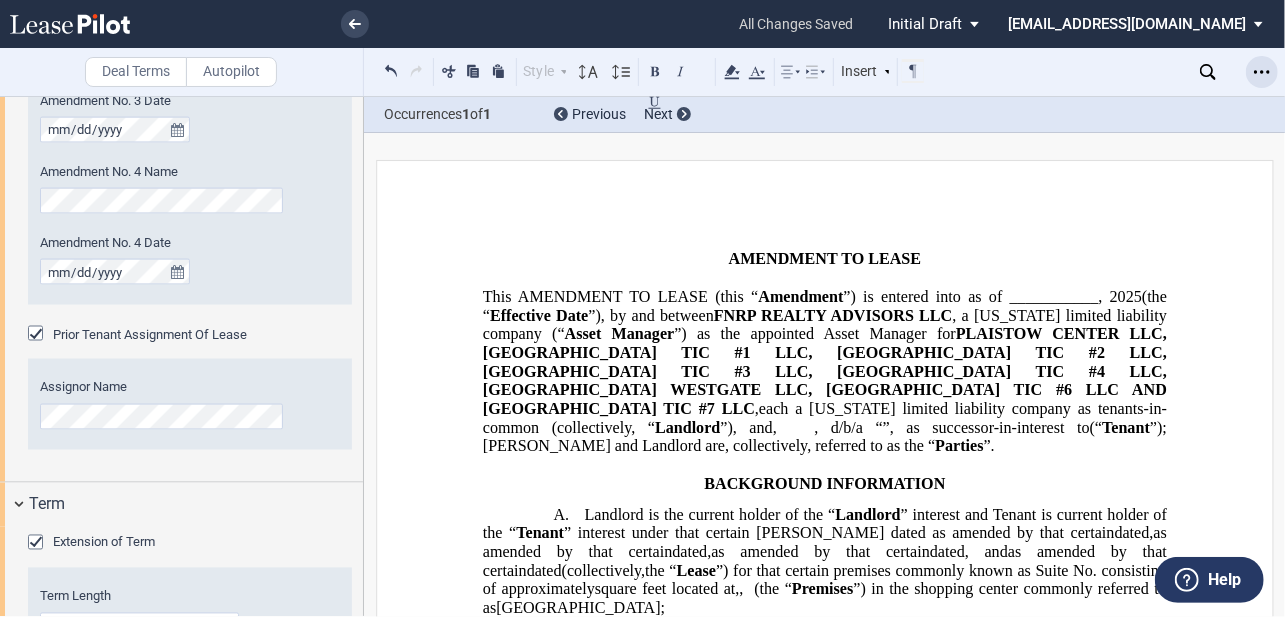 click 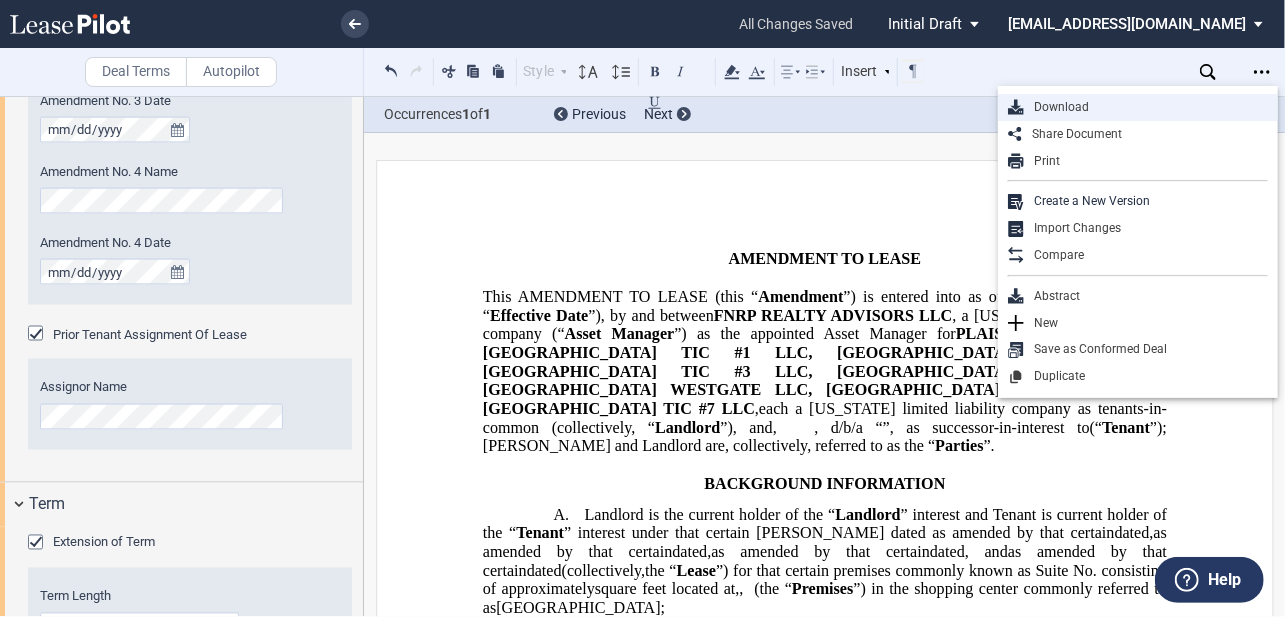 click on "Download" at bounding box center (1146, 107) 